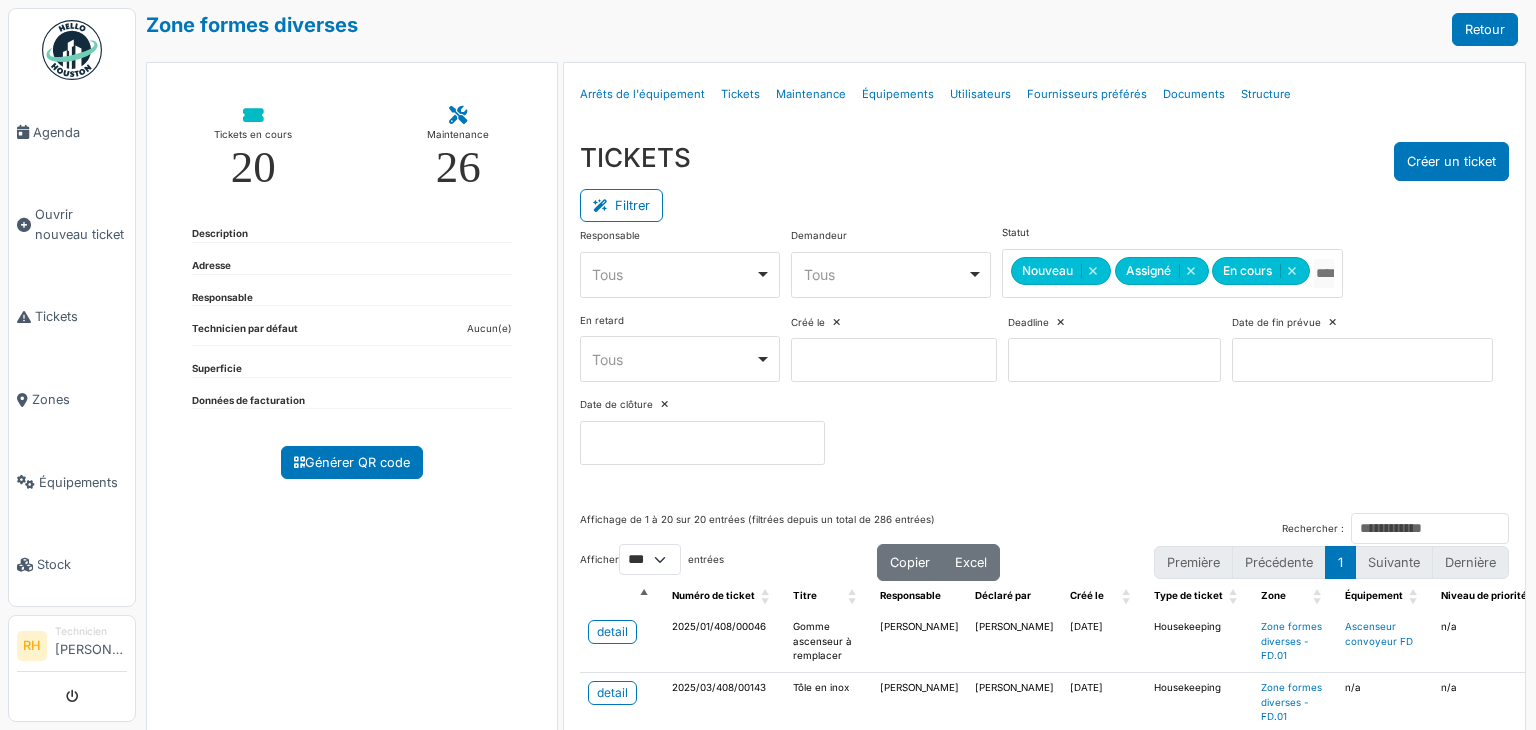 select on "***" 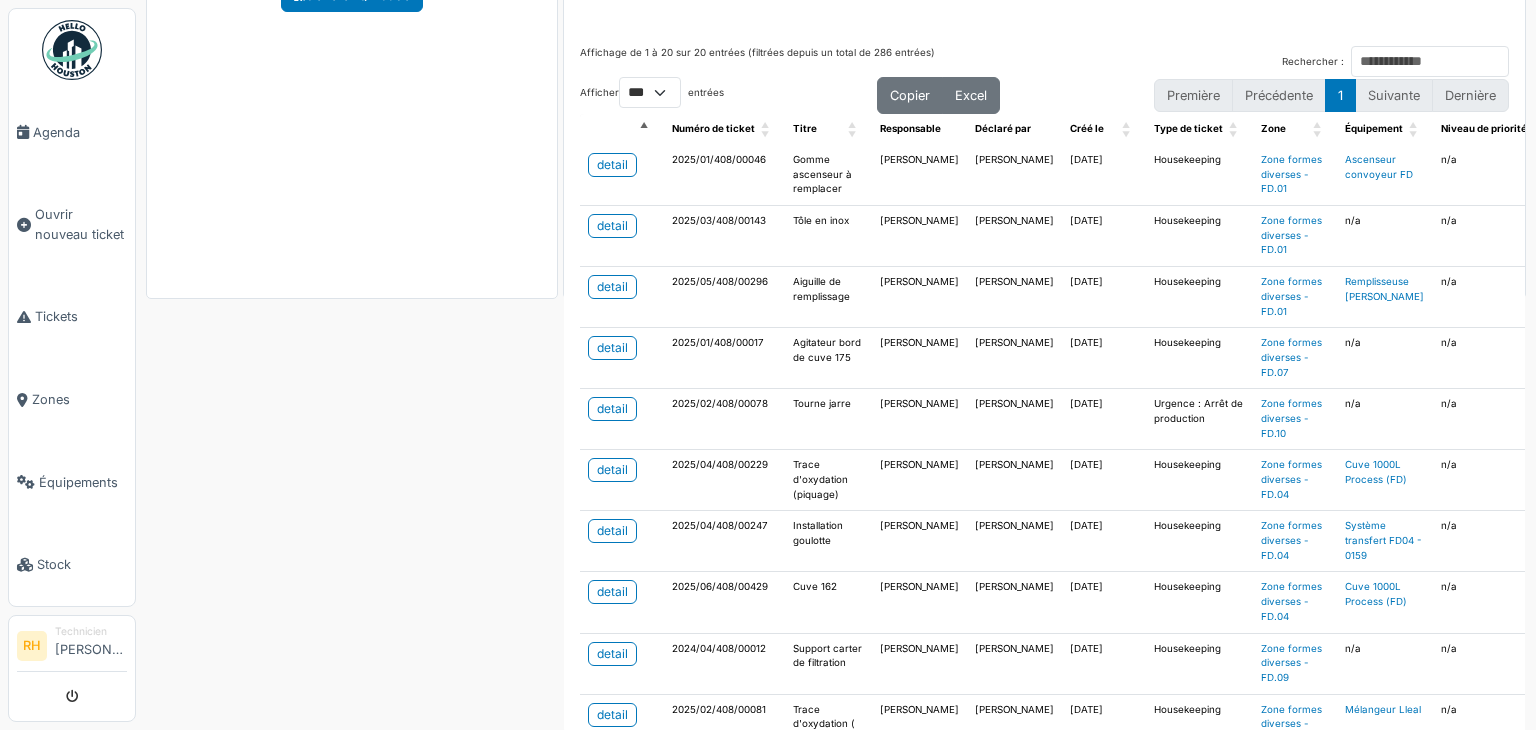 scroll, scrollTop: 297, scrollLeft: 0, axis: vertical 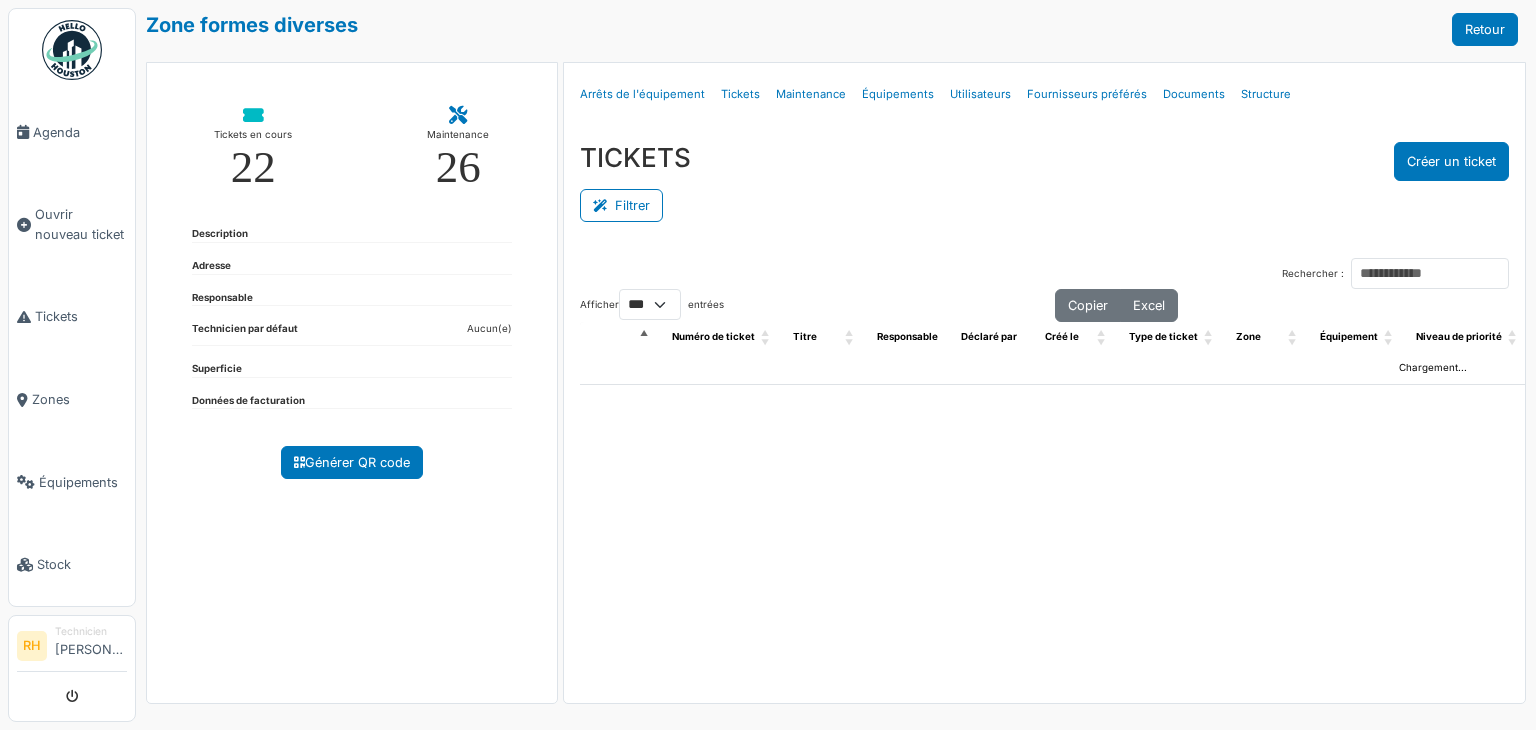 select on "***" 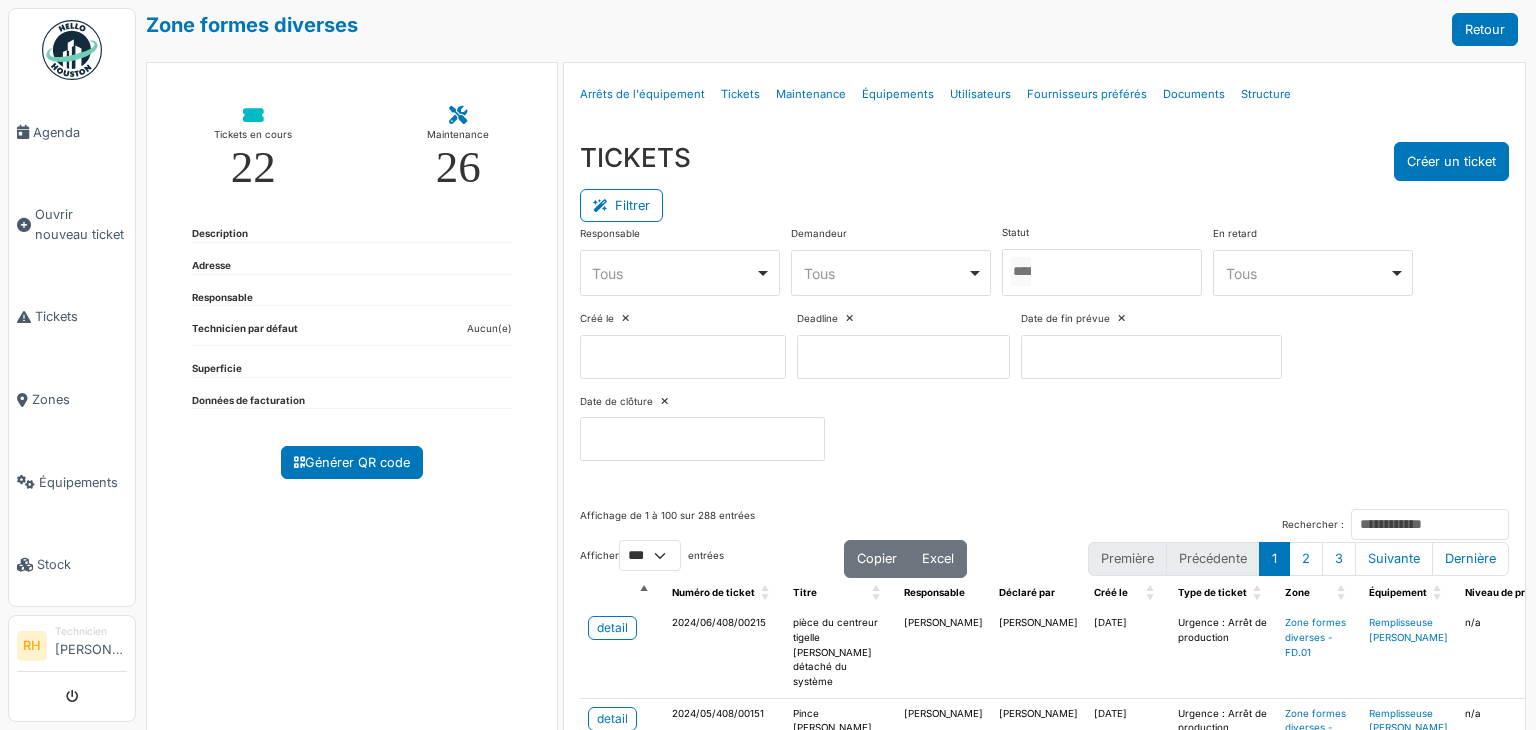 click at bounding box center (1102, 272) 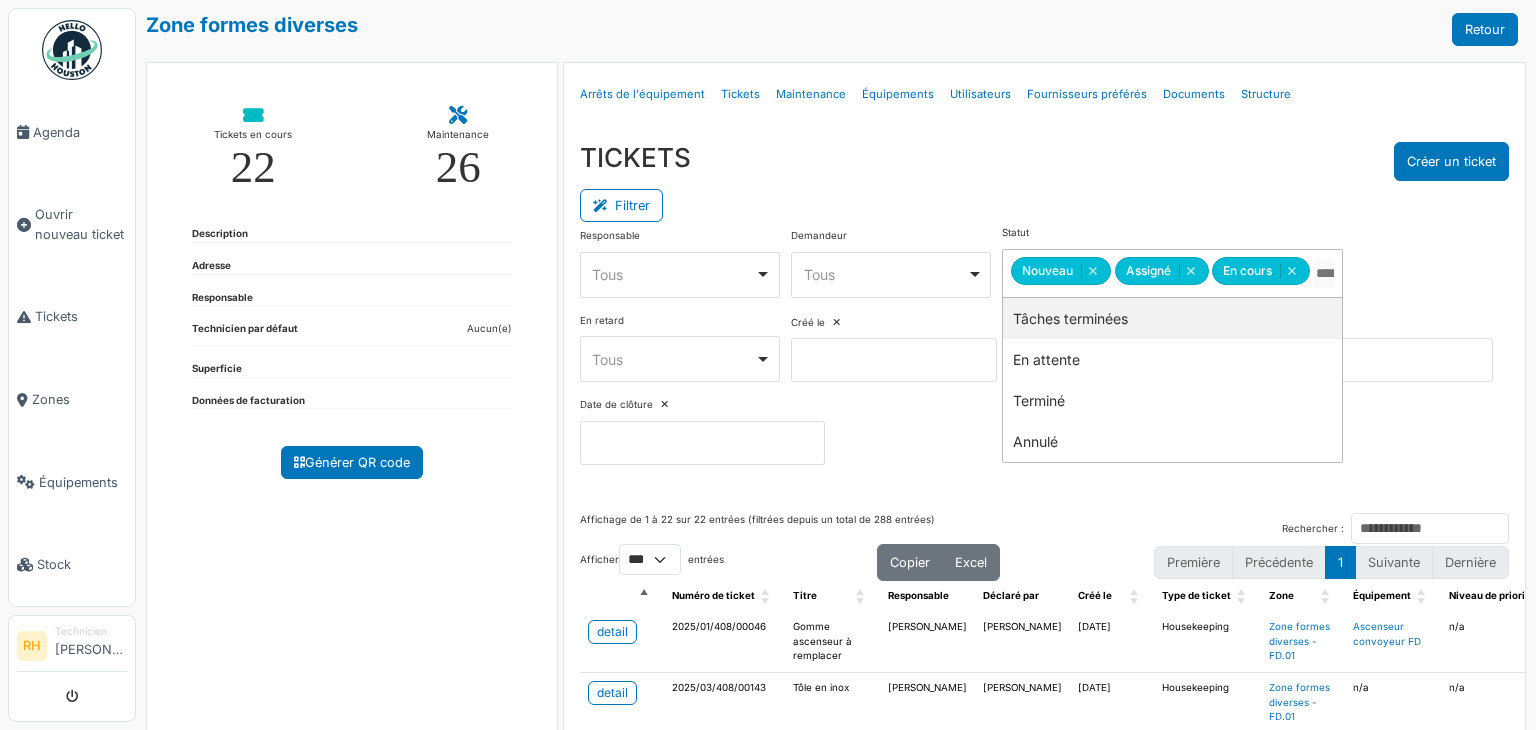 click on "TICKETS
Créer un ticket" at bounding box center [1044, 161] 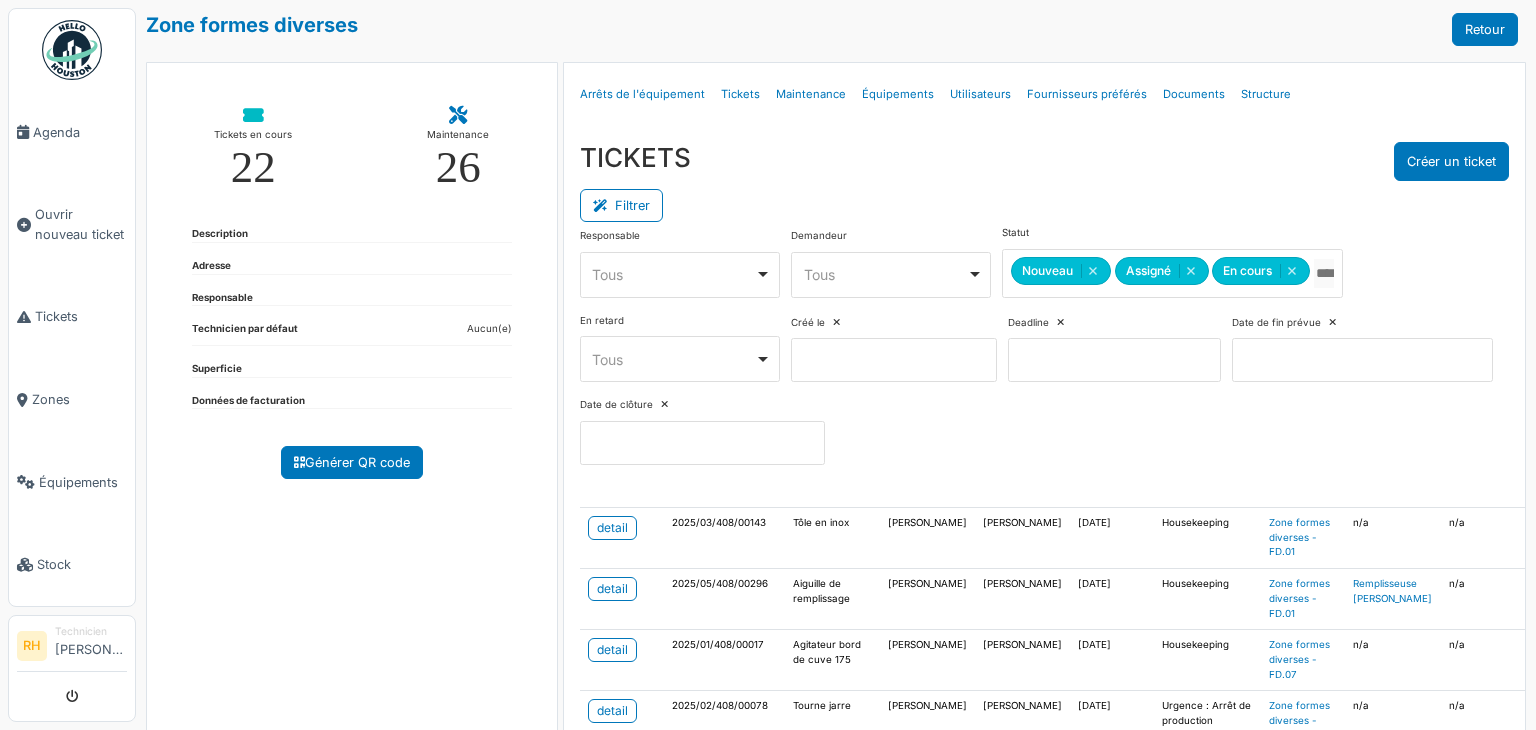 scroll, scrollTop: 200, scrollLeft: 0, axis: vertical 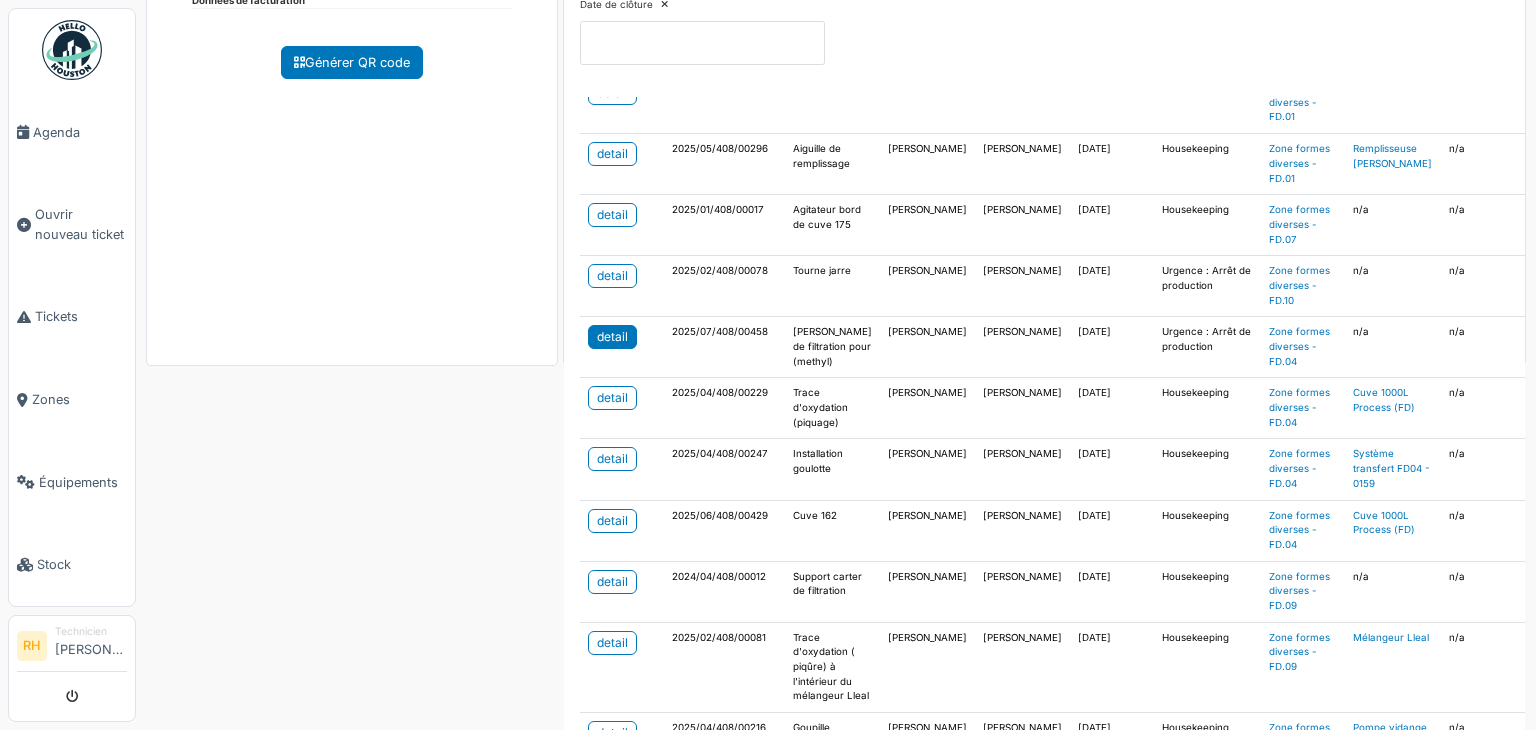 click on "detail" at bounding box center (612, 337) 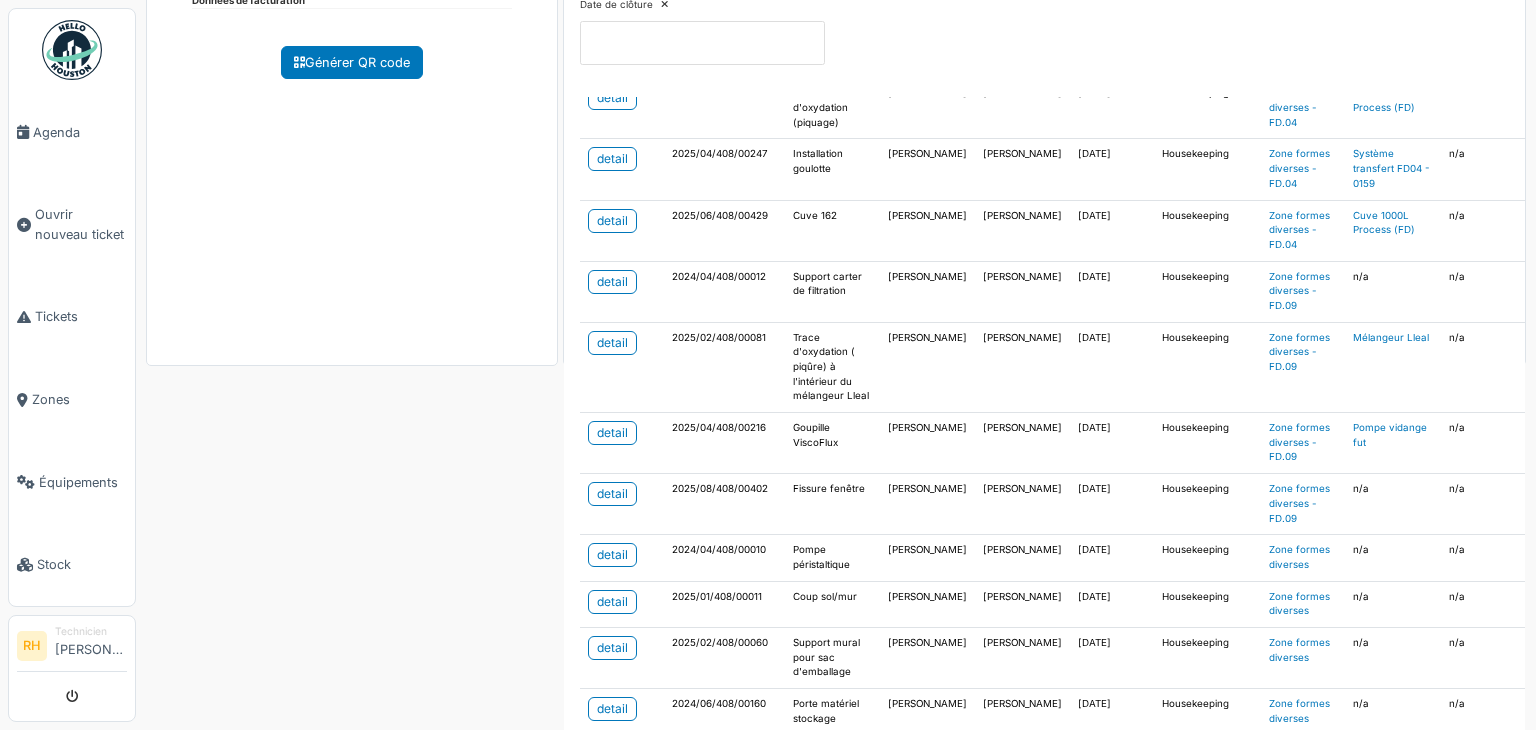scroll, scrollTop: 600, scrollLeft: 0, axis: vertical 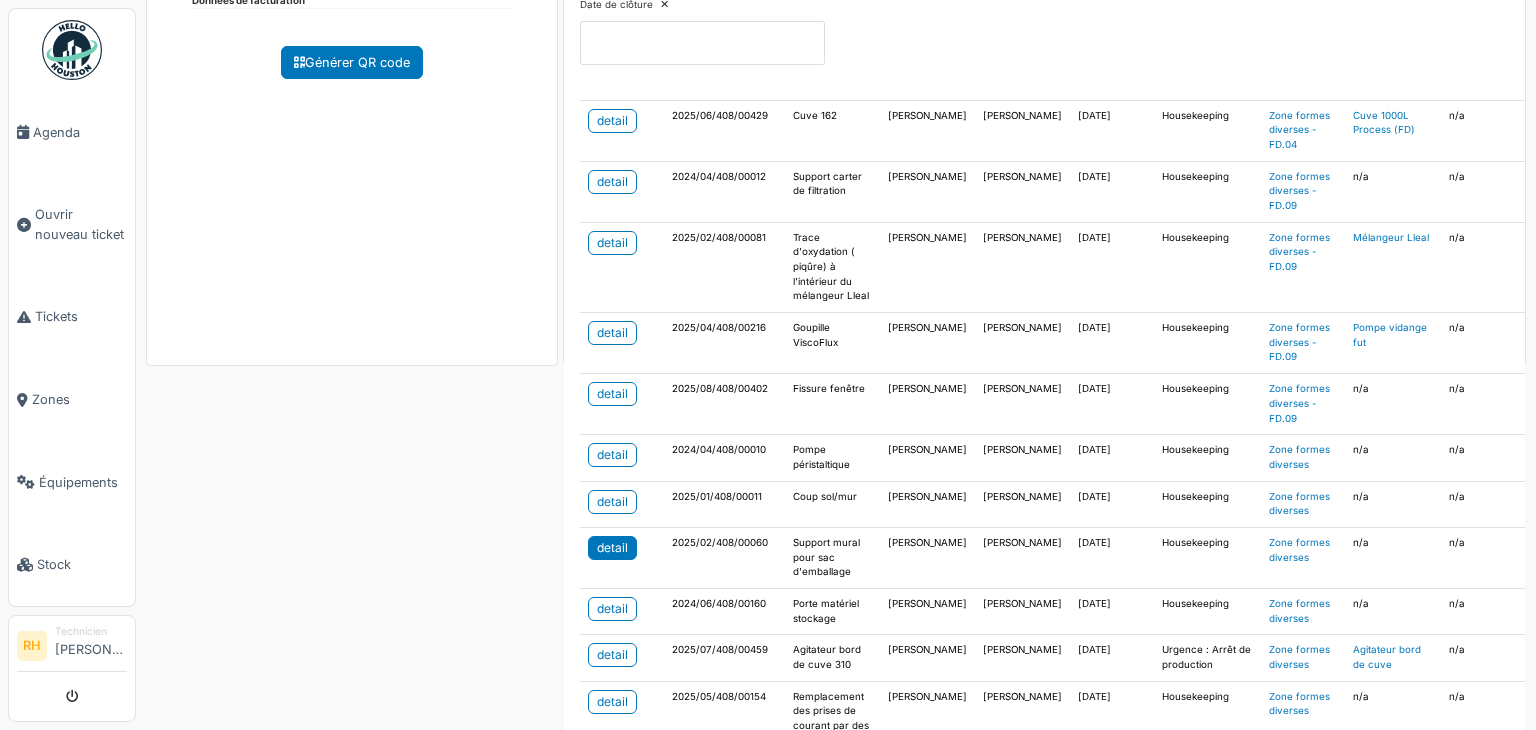 click on "detail" at bounding box center (612, 548) 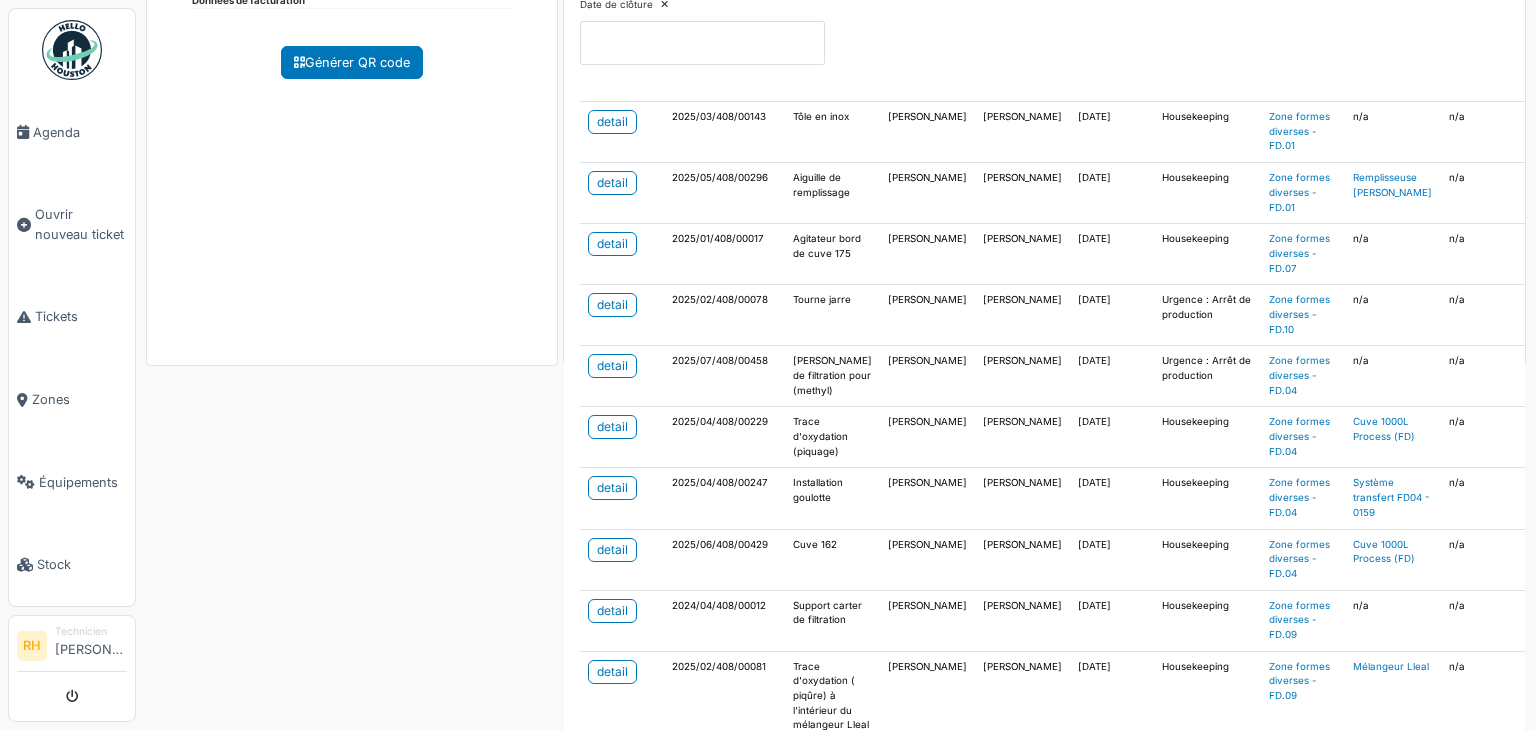 scroll, scrollTop: 204, scrollLeft: 0, axis: vertical 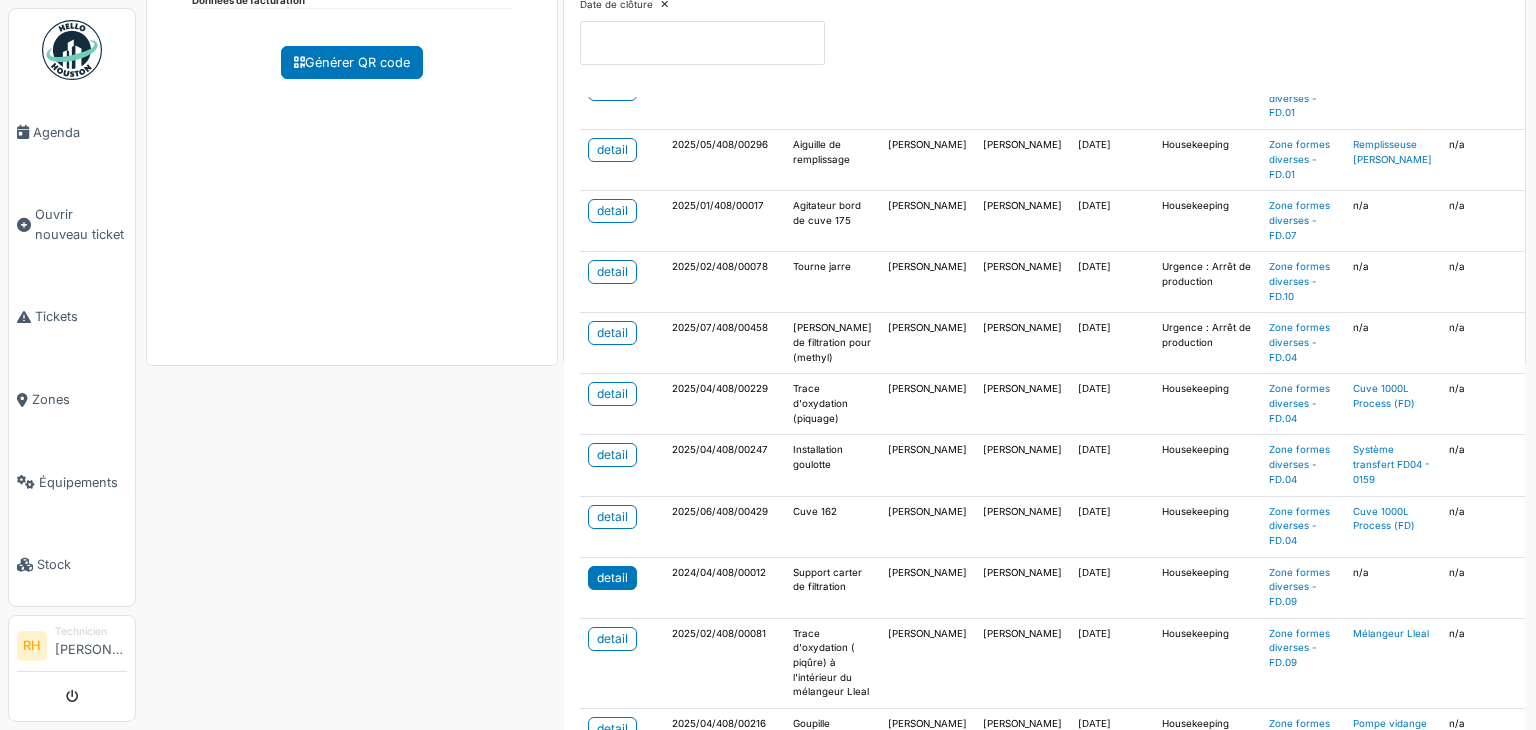 click on "detail" at bounding box center (612, 578) 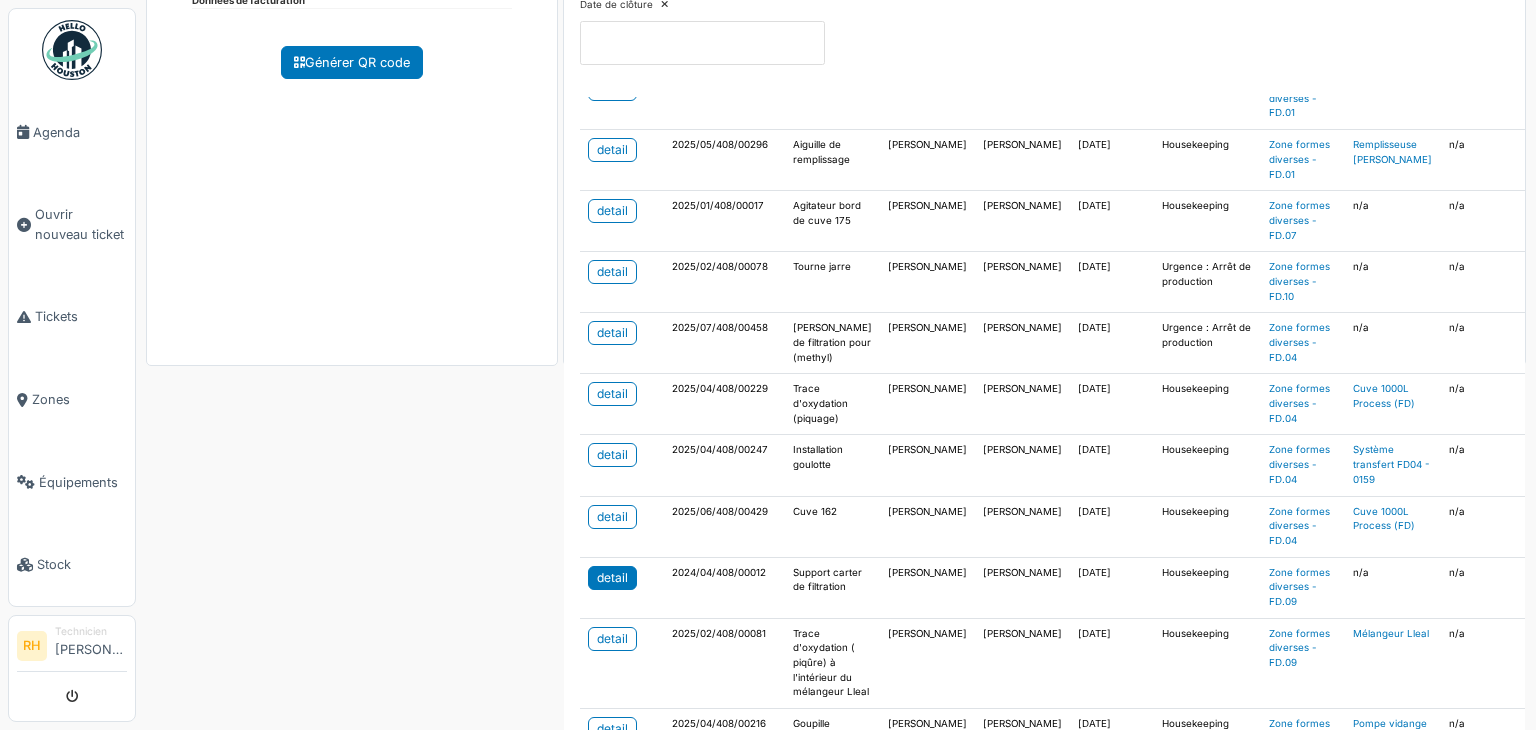 click on "detail" at bounding box center (612, 578) 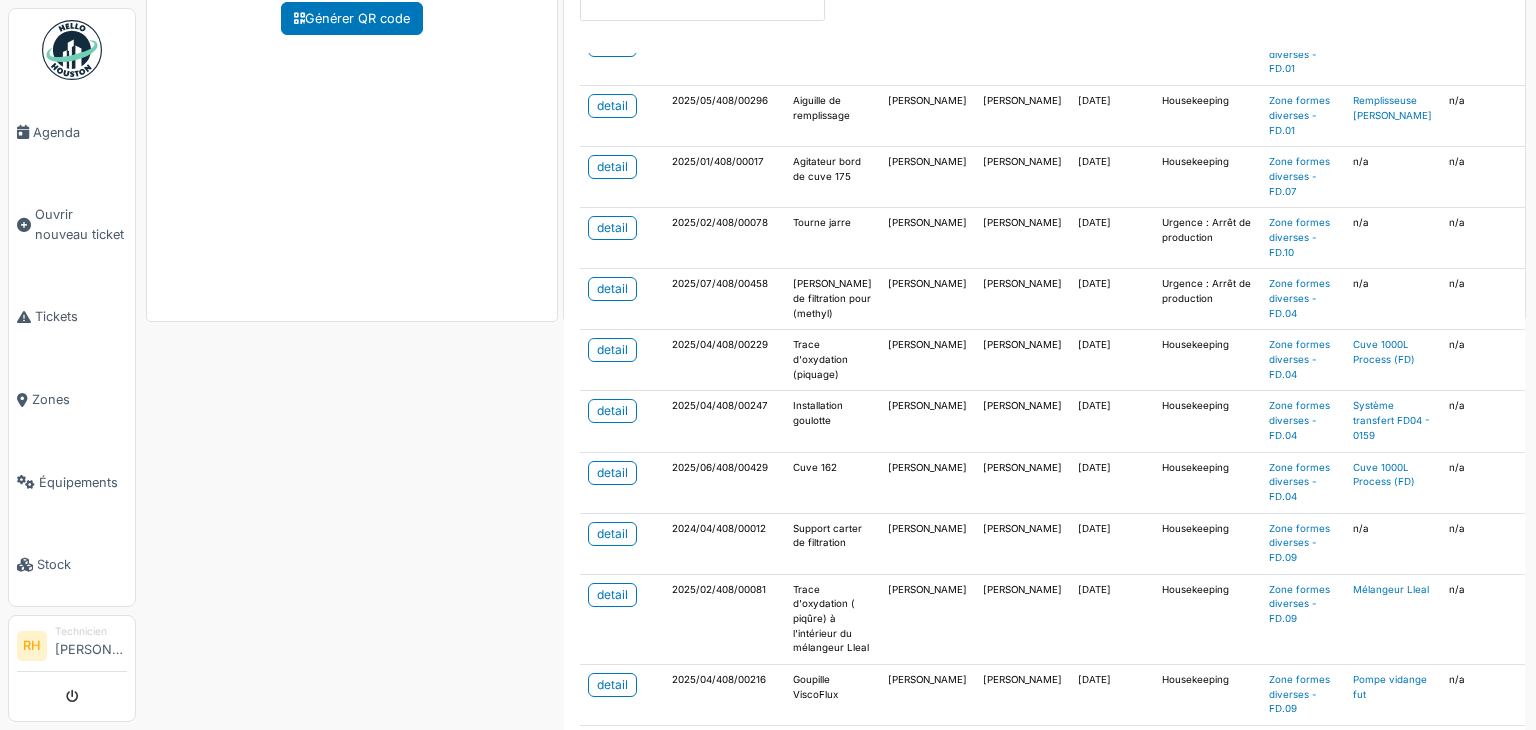 scroll, scrollTop: 467, scrollLeft: 0, axis: vertical 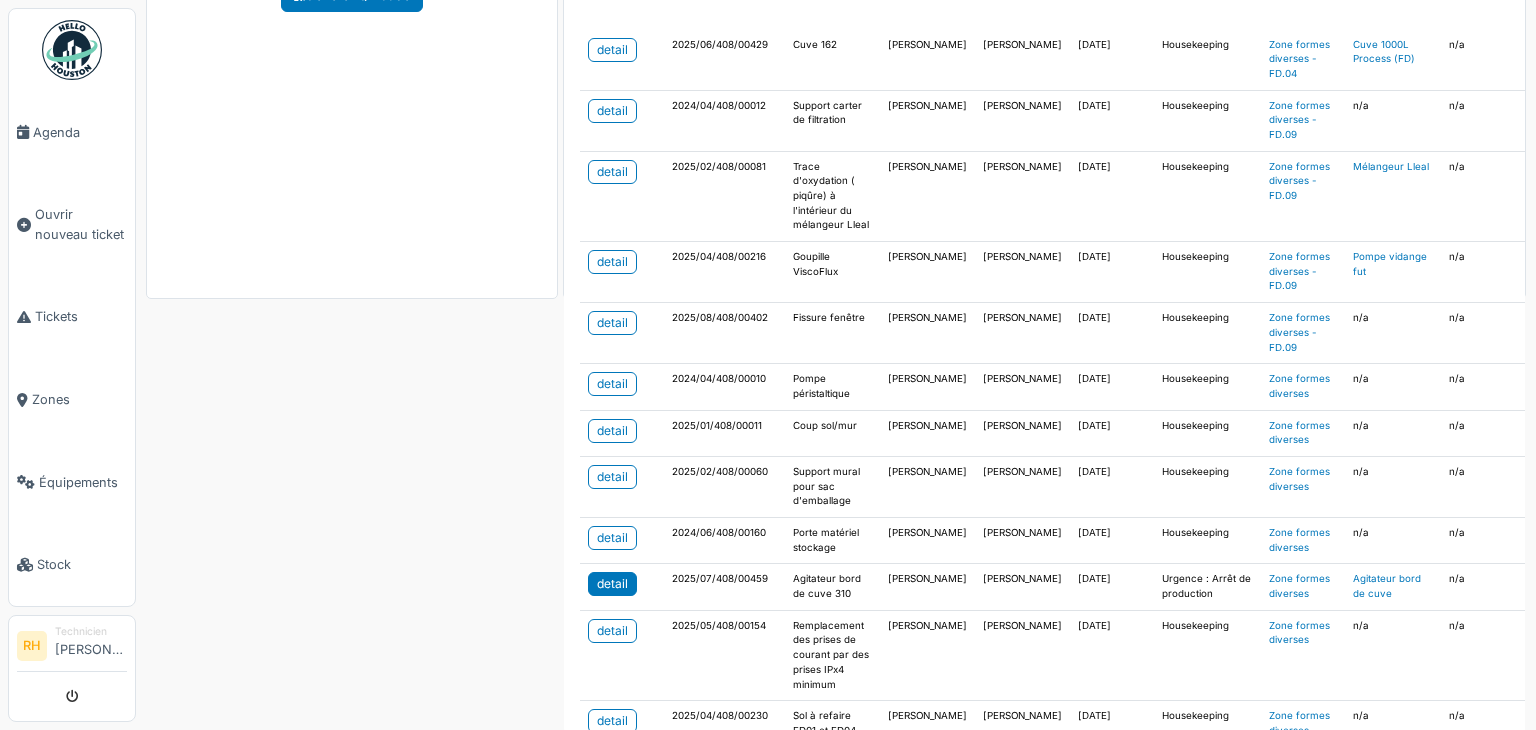 click on "detail" at bounding box center [612, 584] 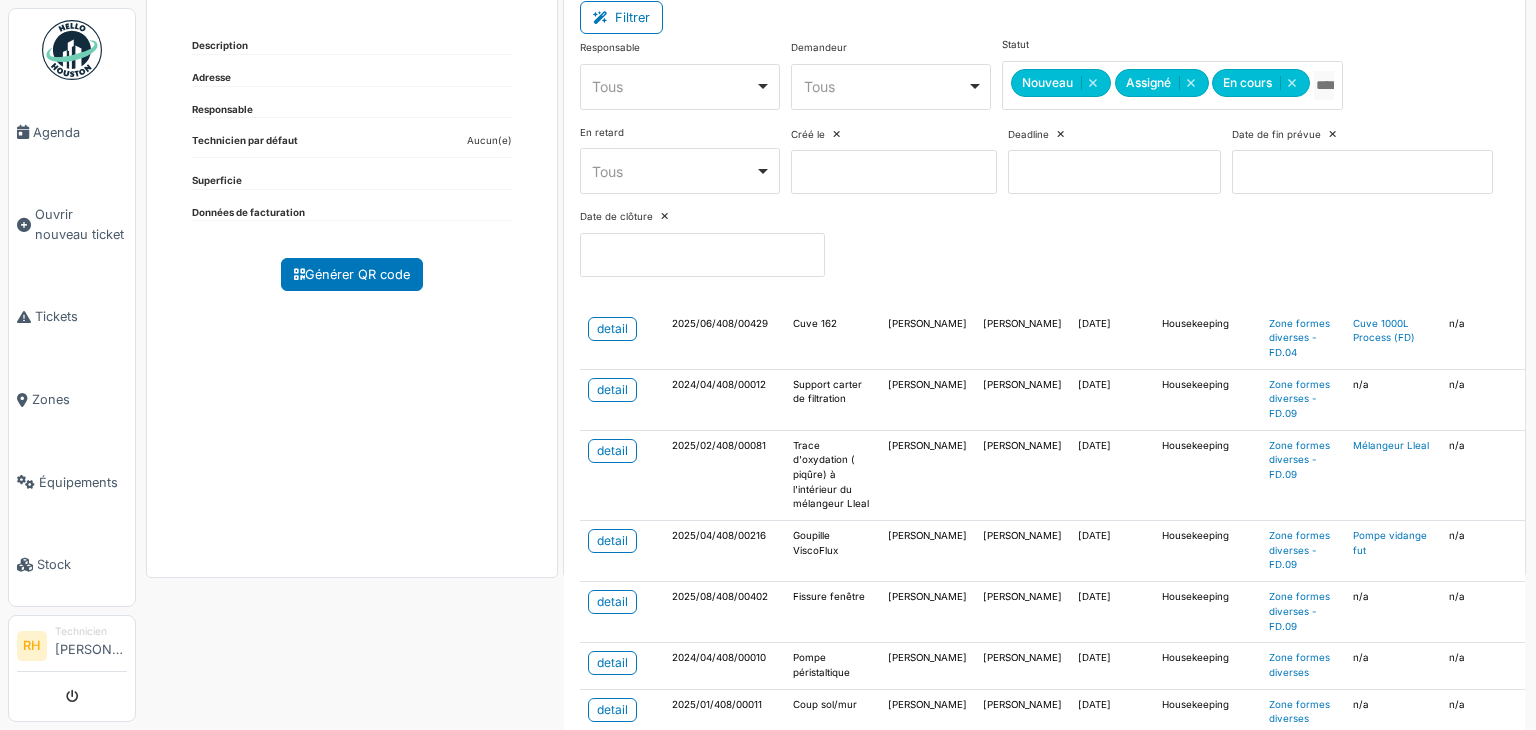 scroll, scrollTop: 0, scrollLeft: 0, axis: both 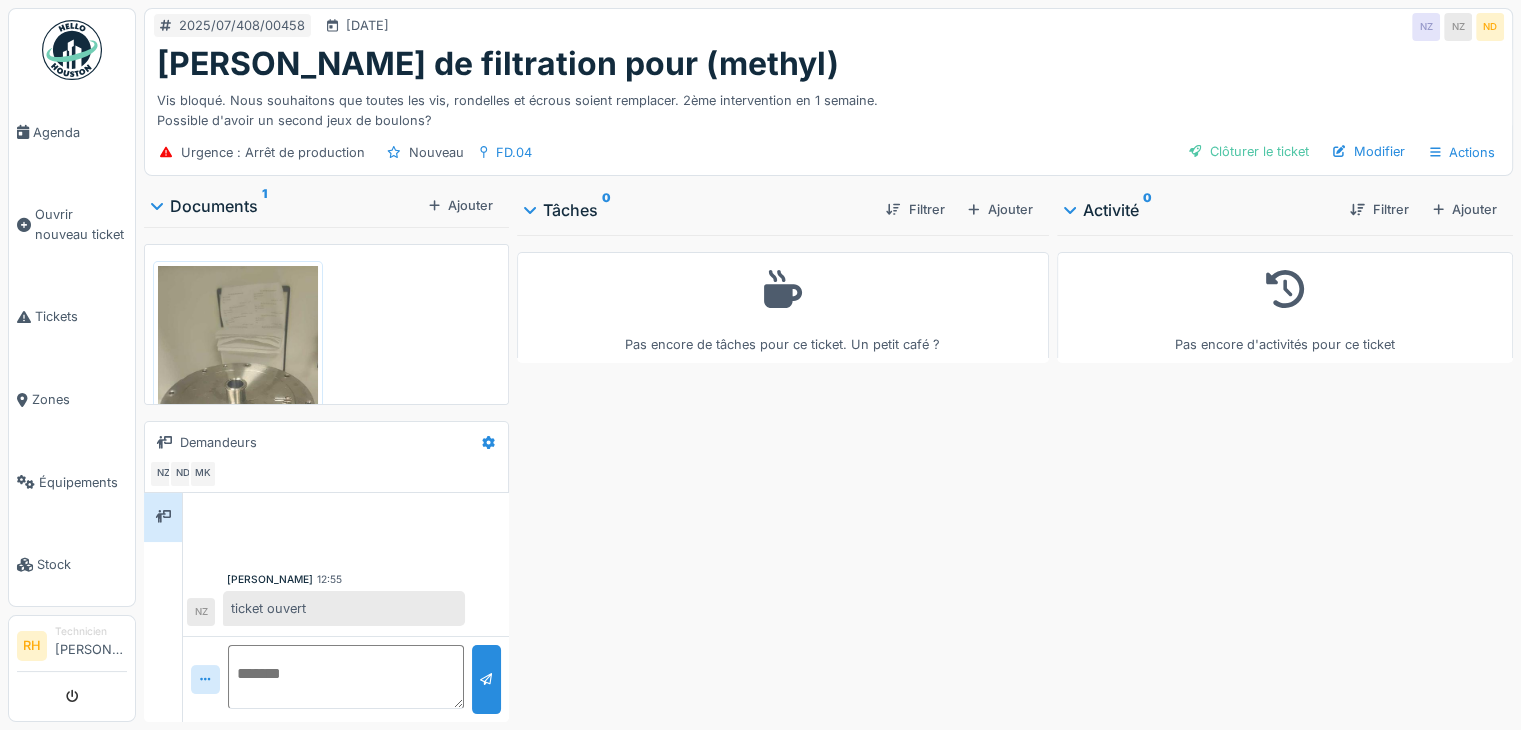 click at bounding box center [238, 408] 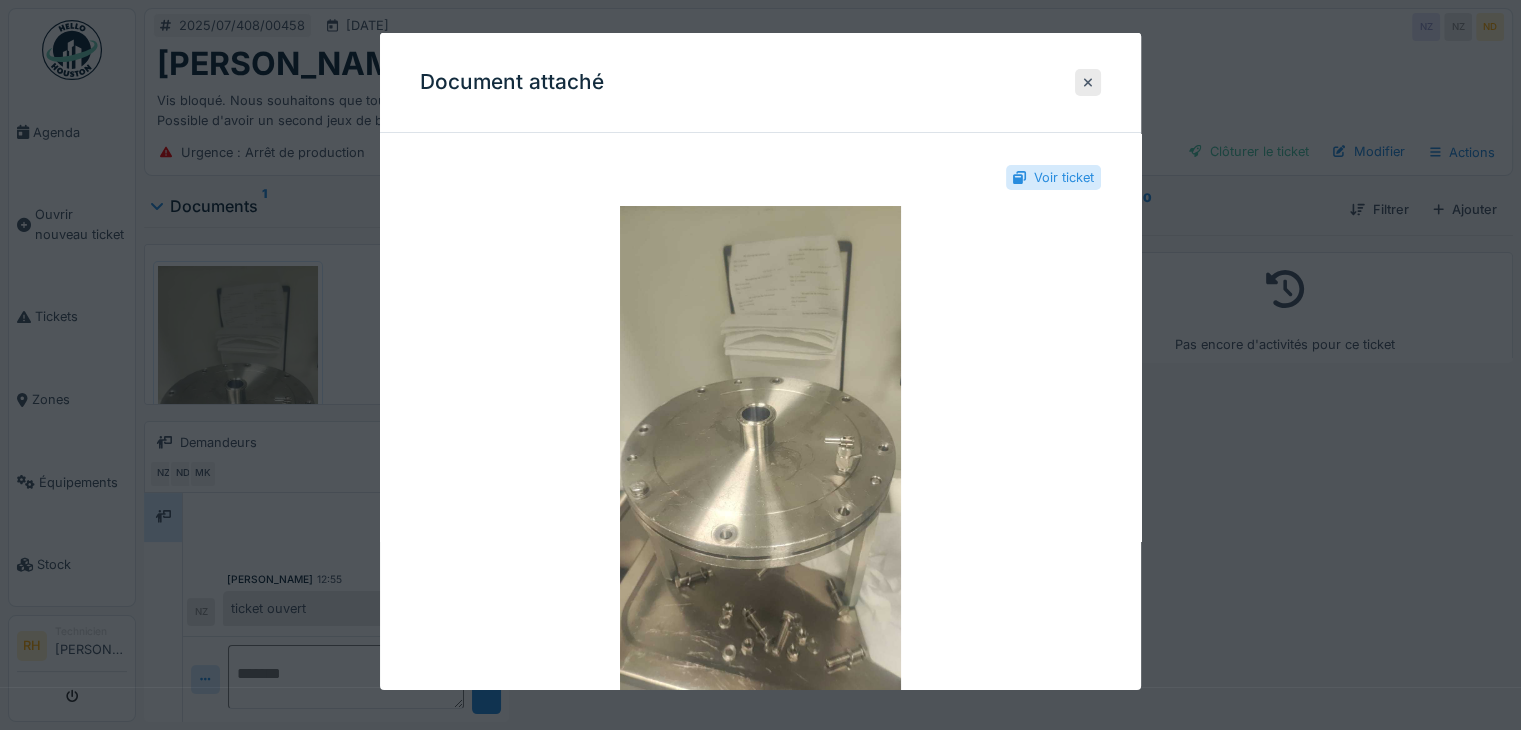 click at bounding box center (760, 365) 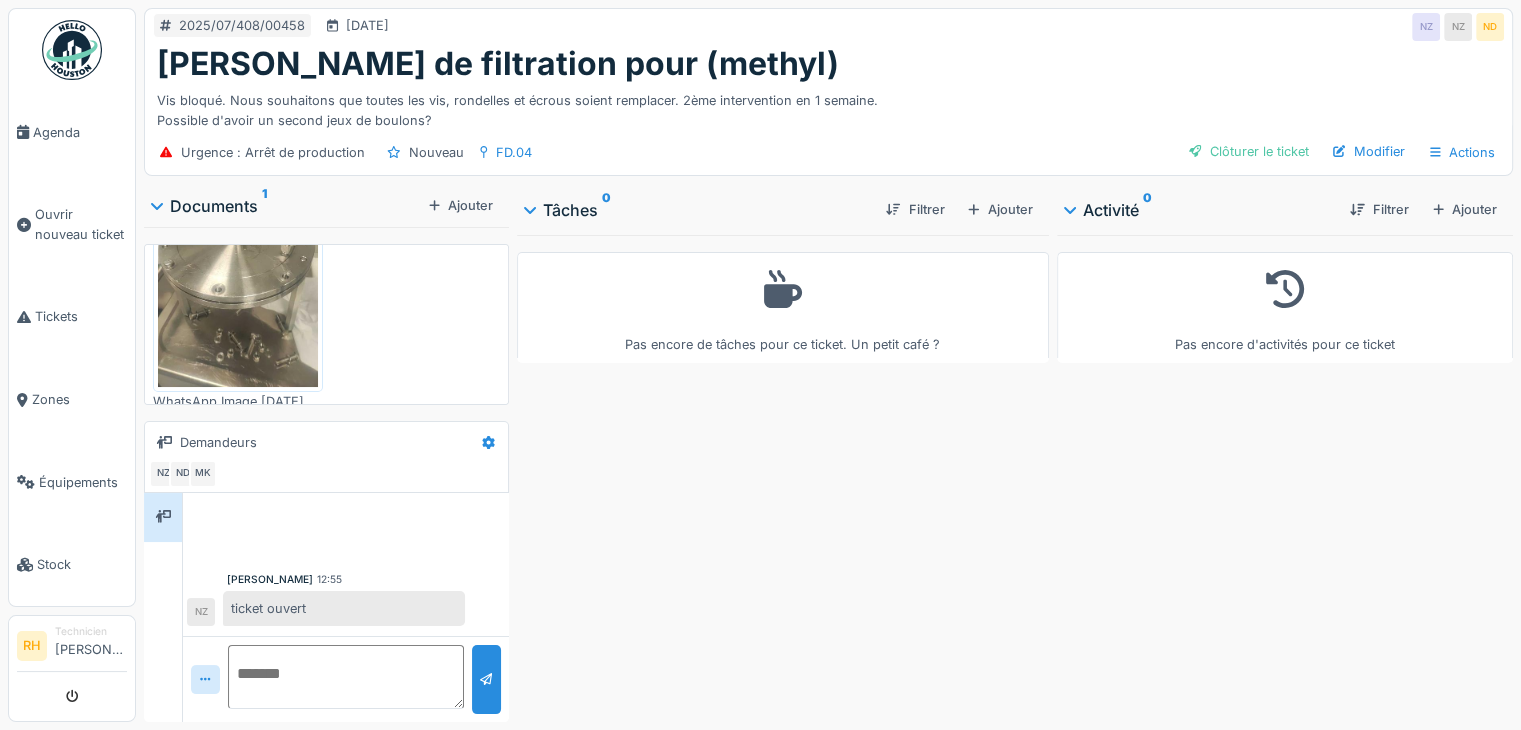 scroll, scrollTop: 168, scrollLeft: 0, axis: vertical 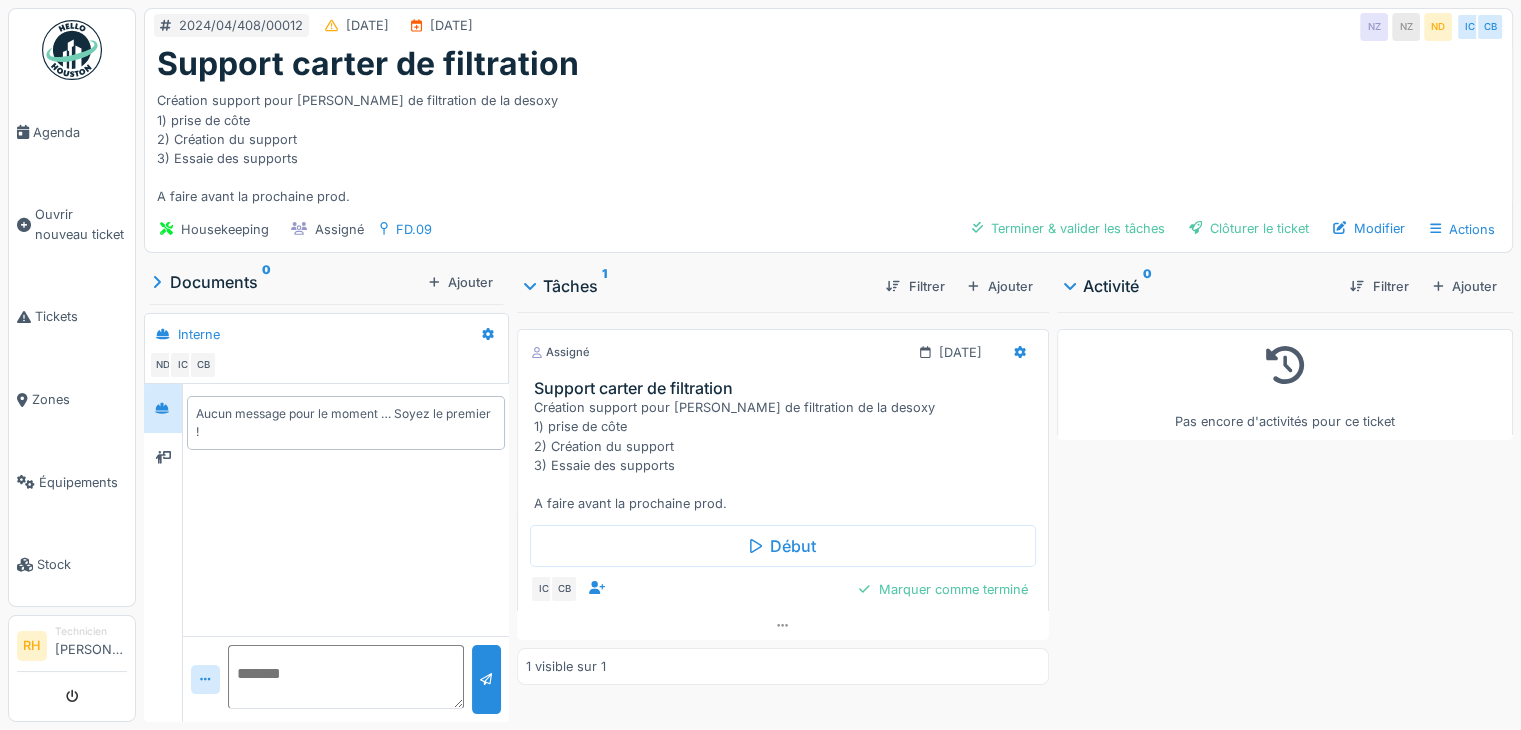 click at bounding box center (346, 677) 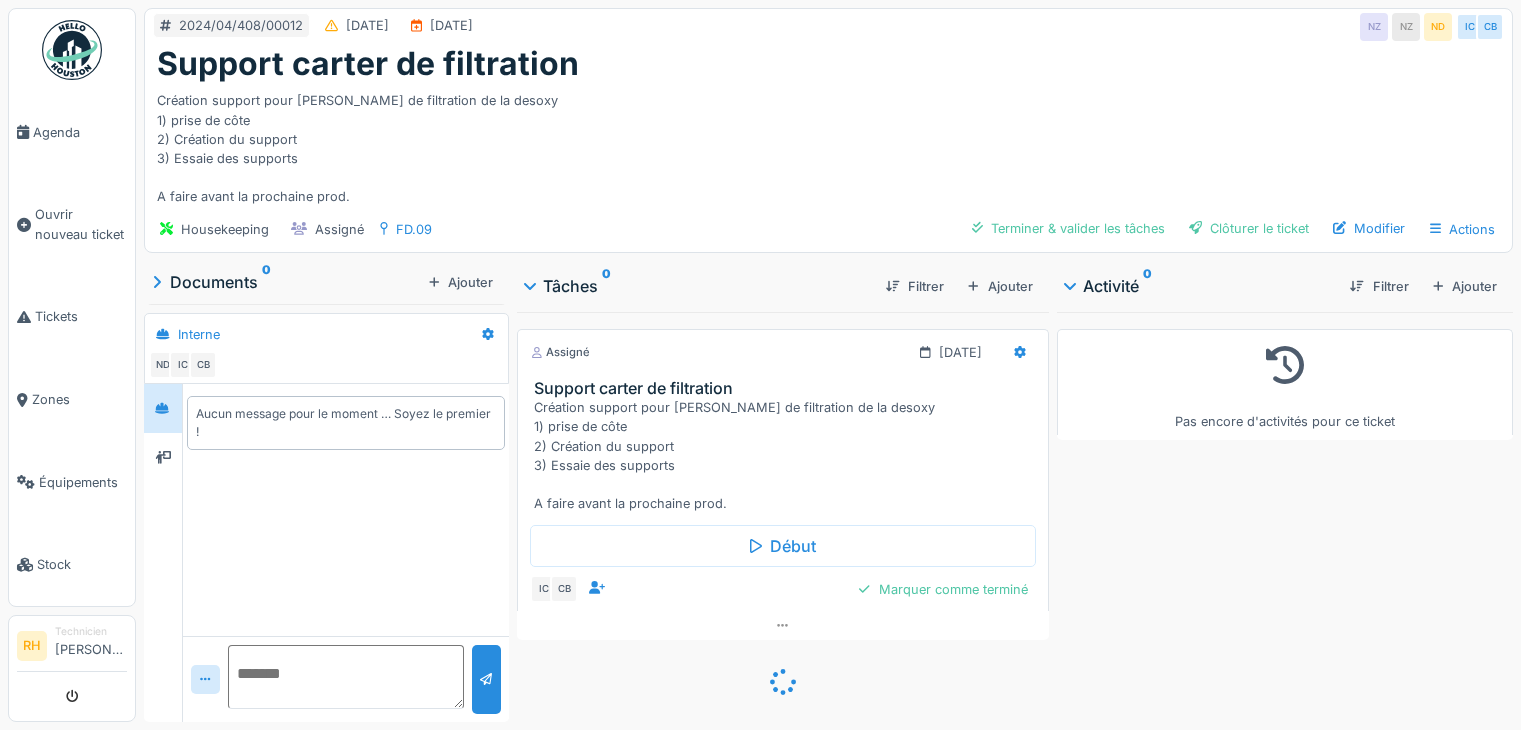 scroll, scrollTop: 0, scrollLeft: 0, axis: both 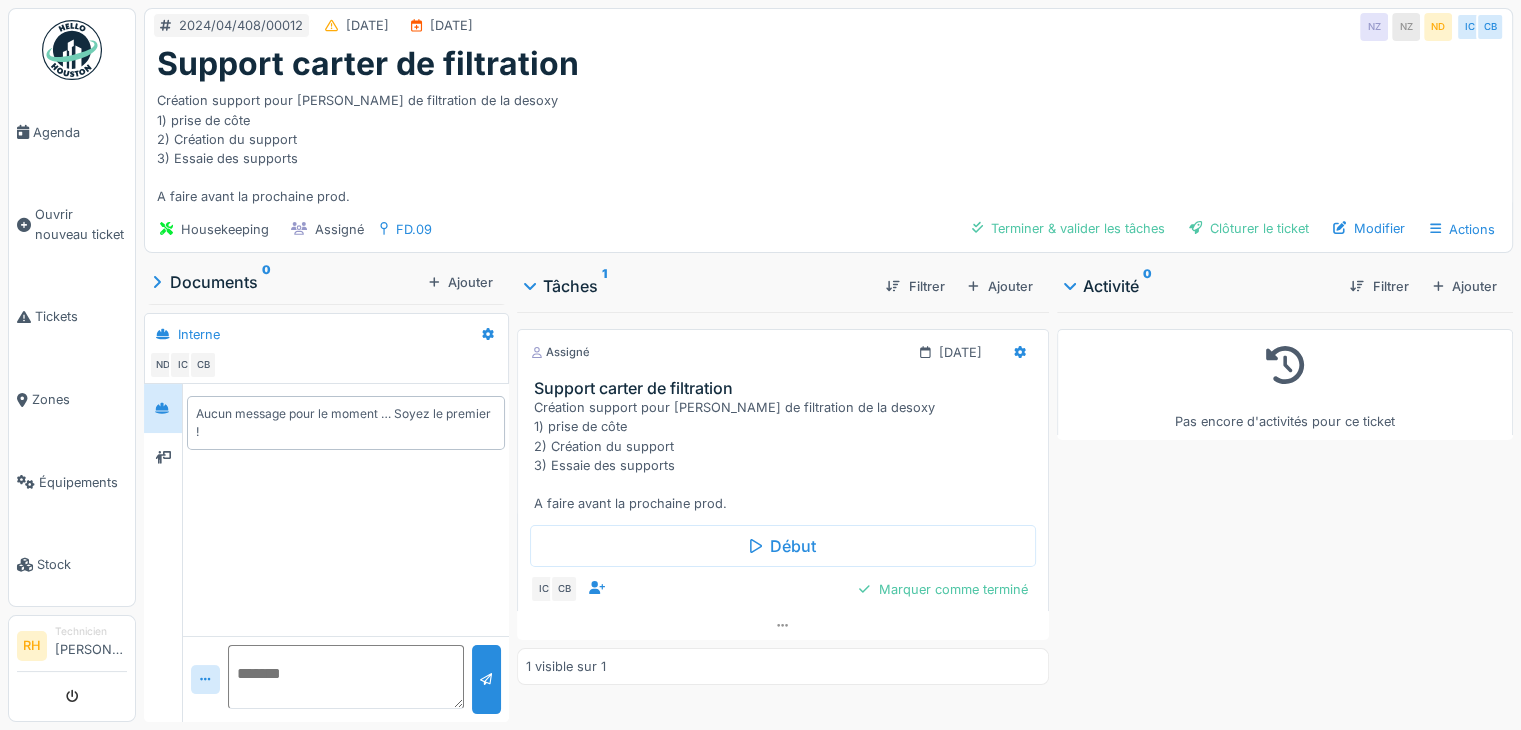 click at bounding box center (346, 677) 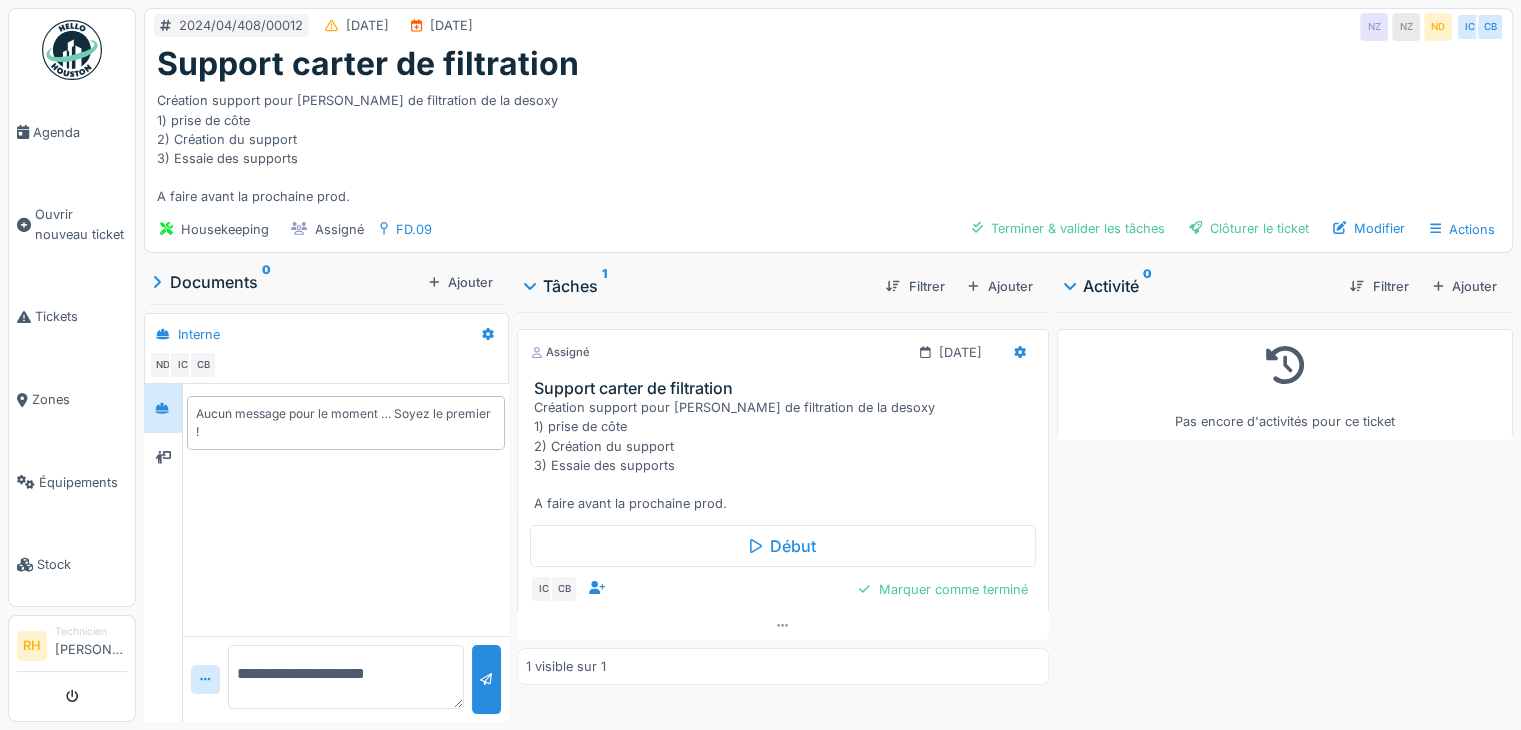 type on "**********" 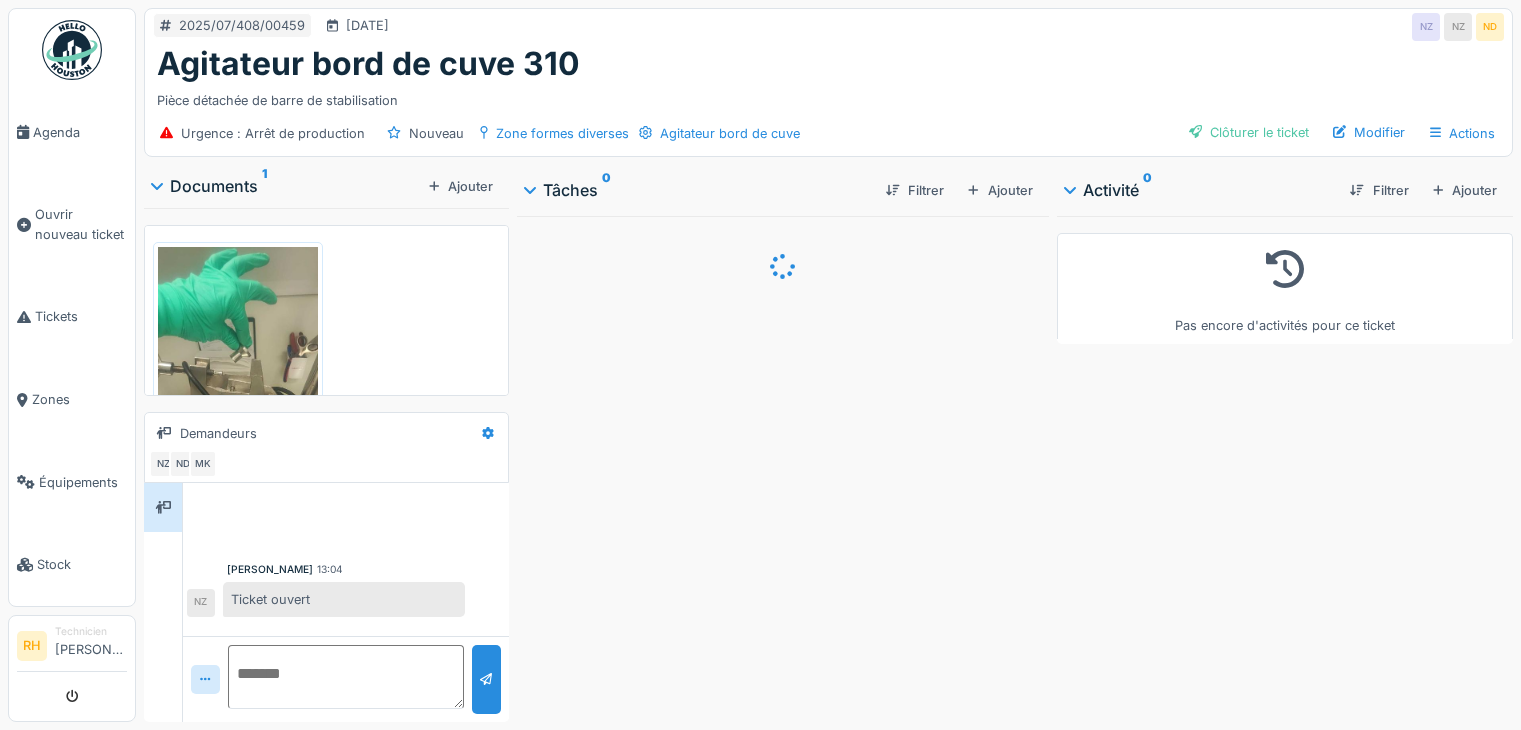 scroll, scrollTop: 0, scrollLeft: 0, axis: both 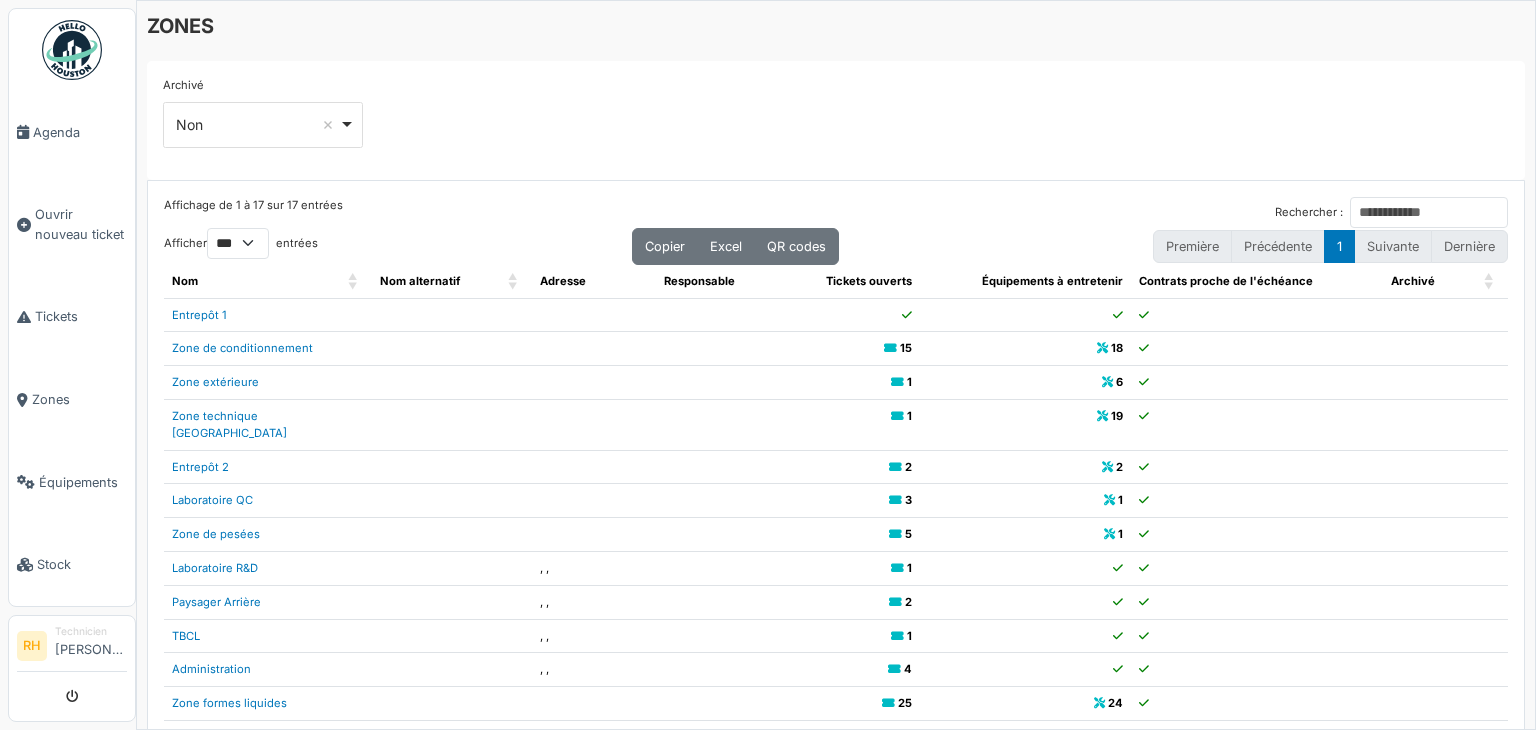select on "***" 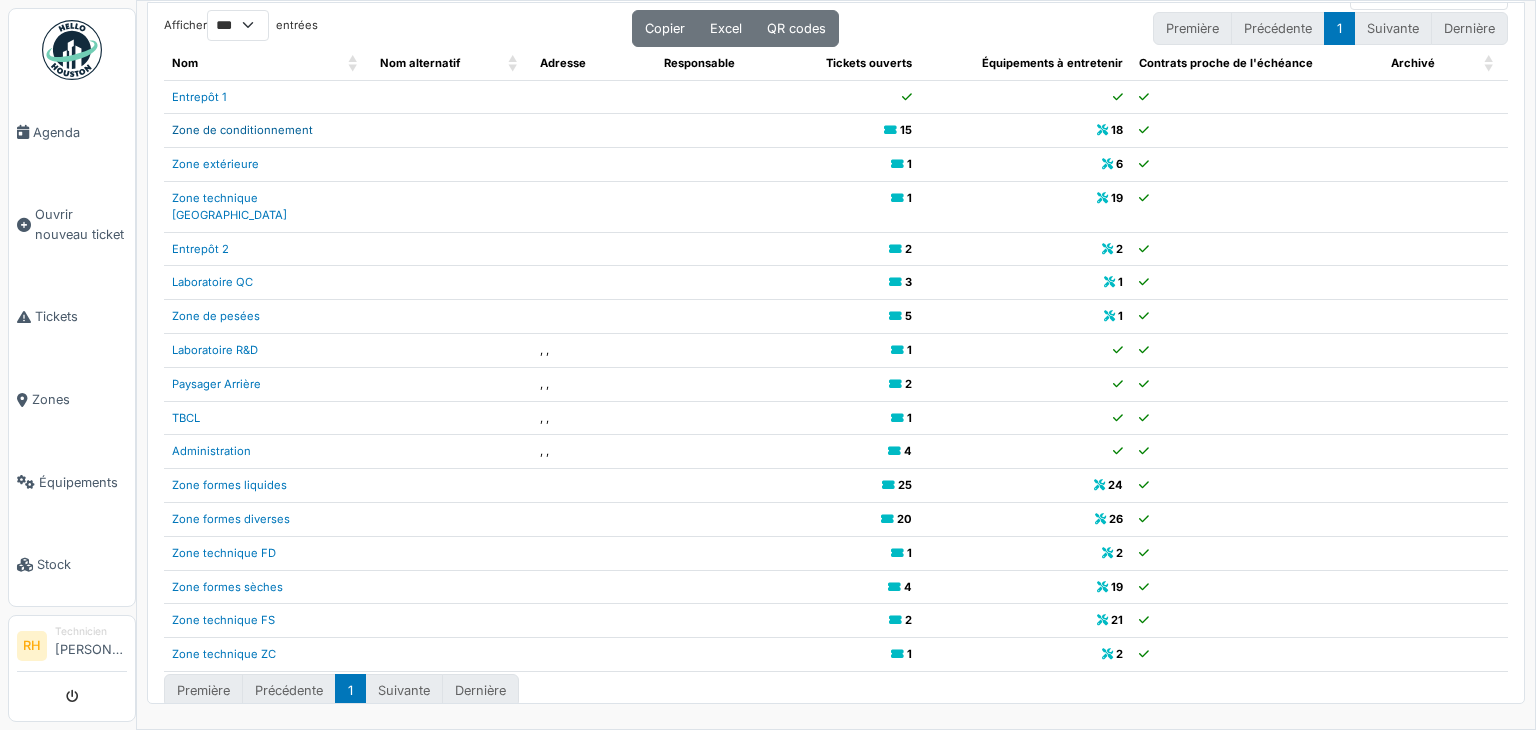 click on "Zone de conditionnement" at bounding box center [242, 130] 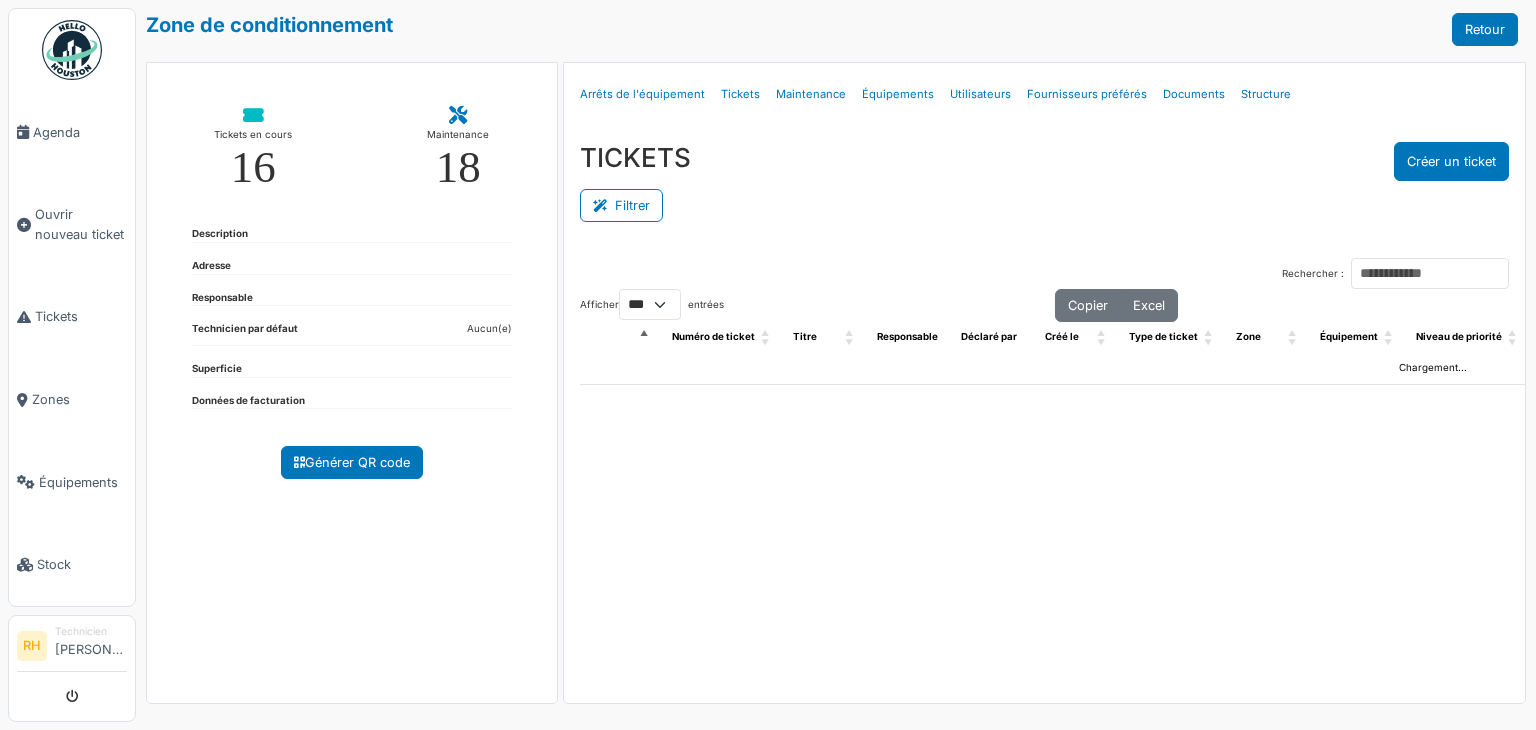 select on "***" 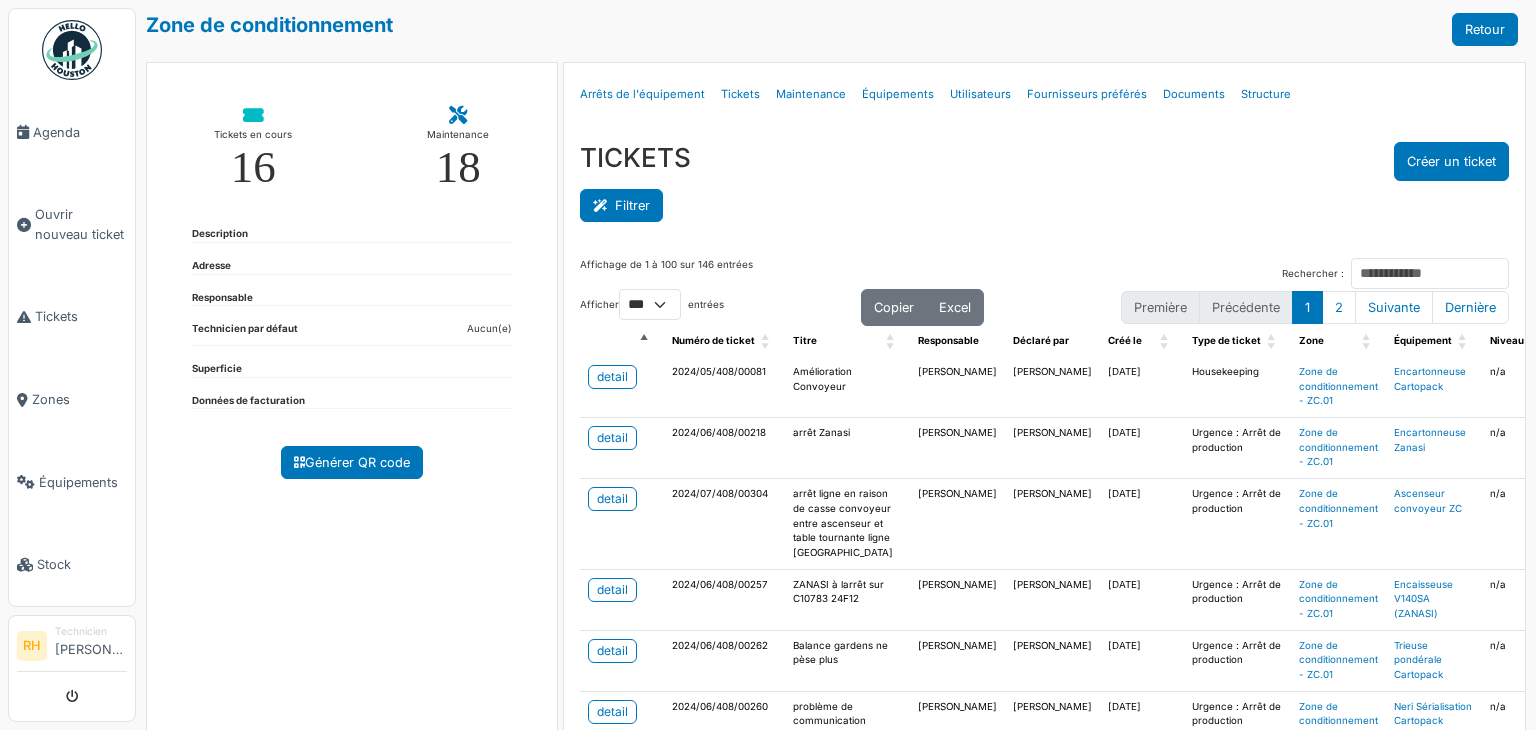 click on "Filtrer" at bounding box center (621, 205) 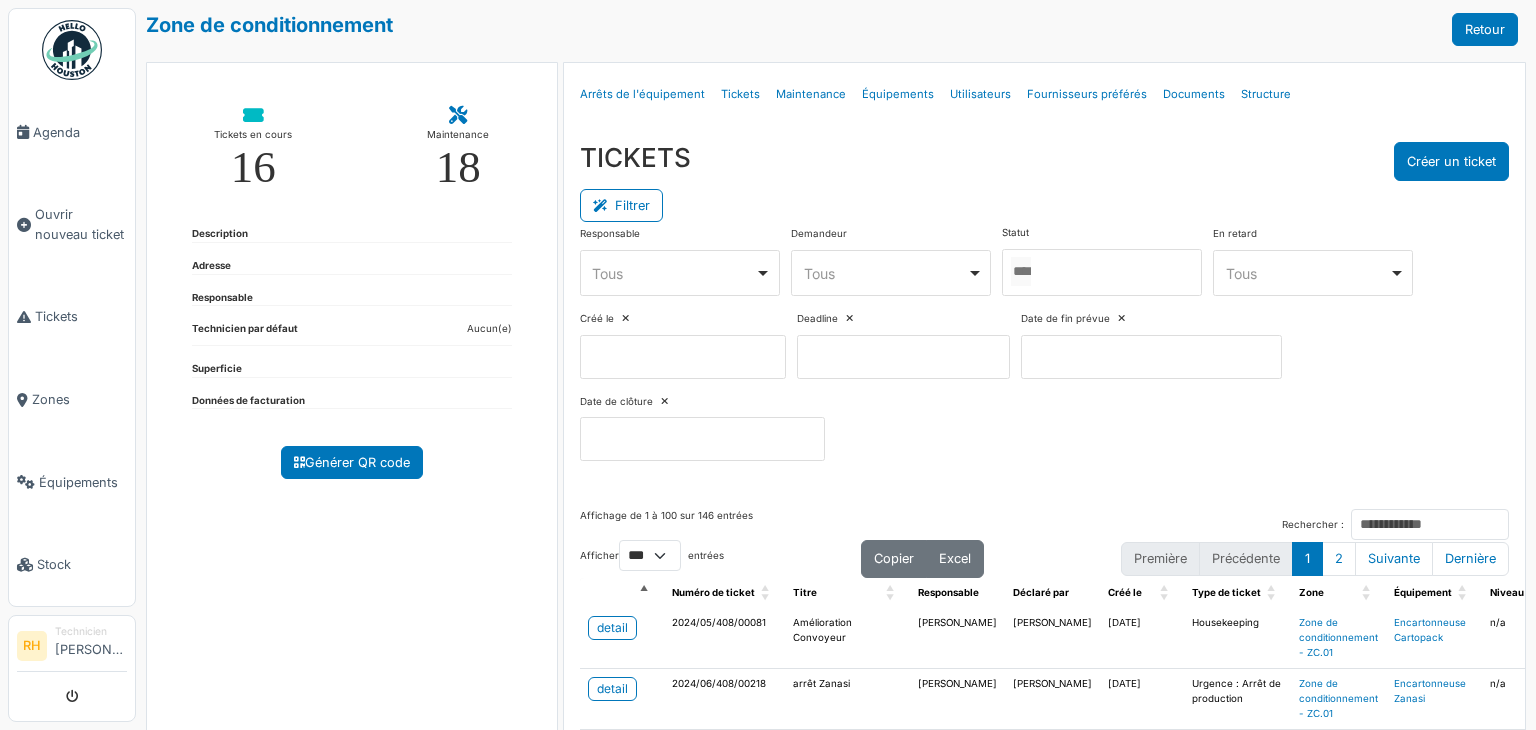 click at bounding box center [1102, 272] 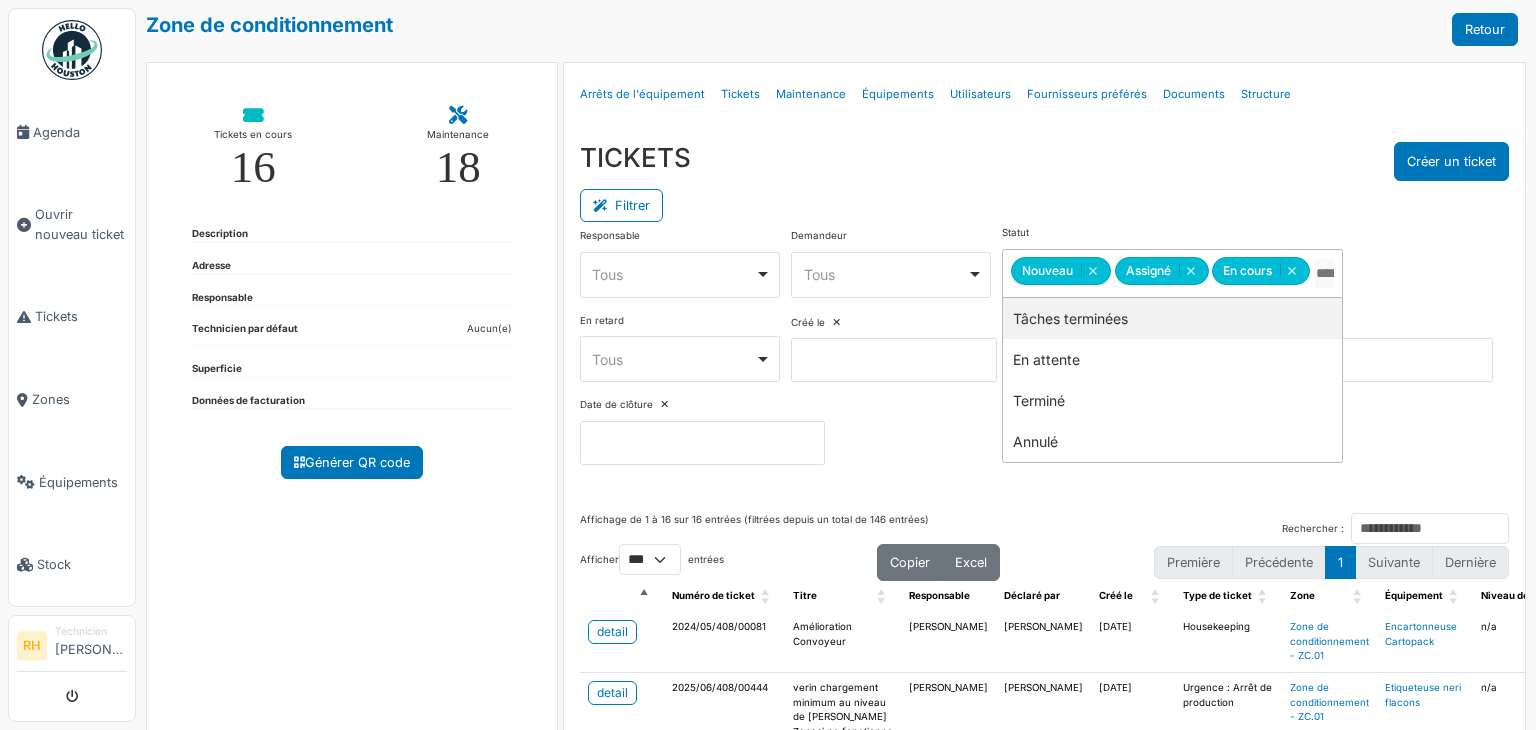 click on "Filtrer" at bounding box center (1044, 203) 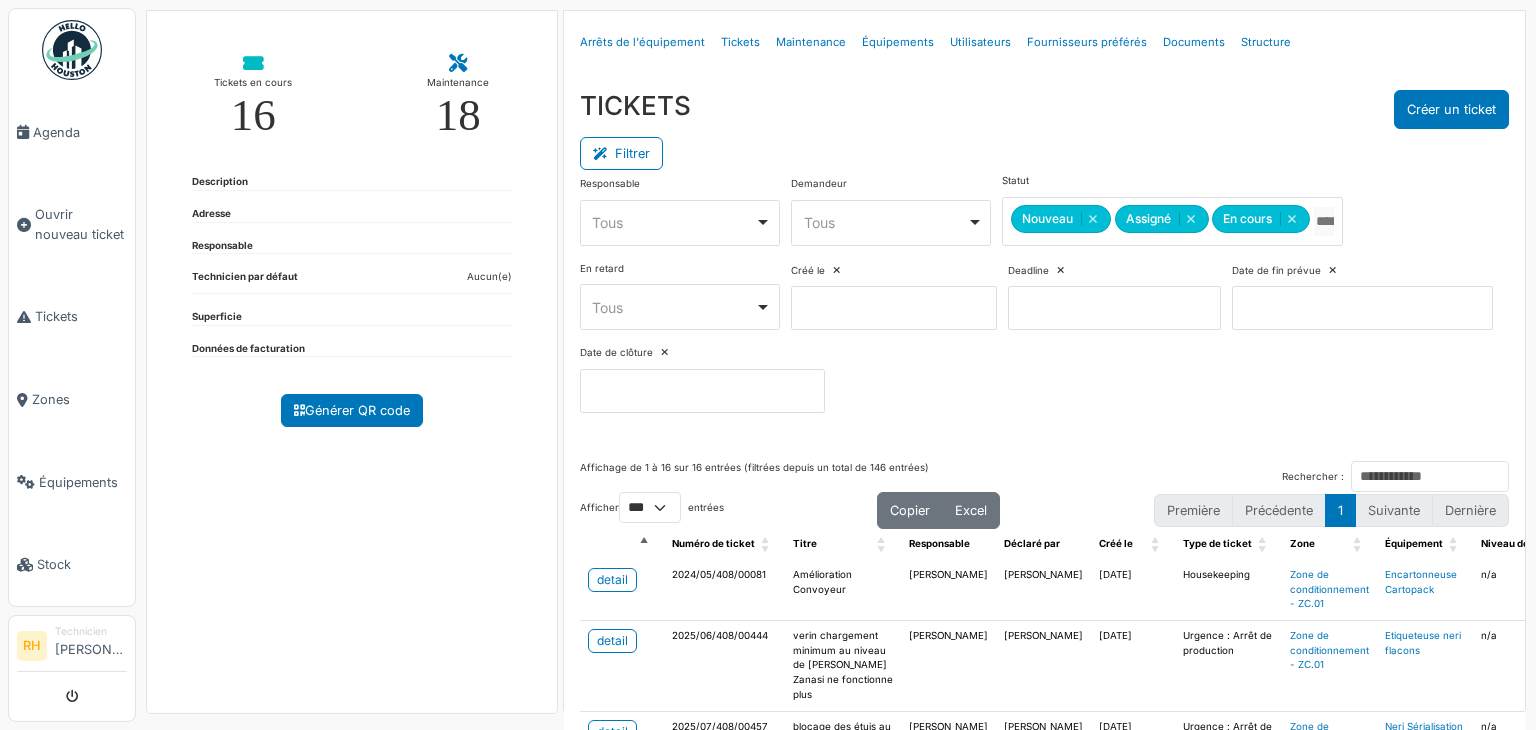 scroll, scrollTop: 100, scrollLeft: 0, axis: vertical 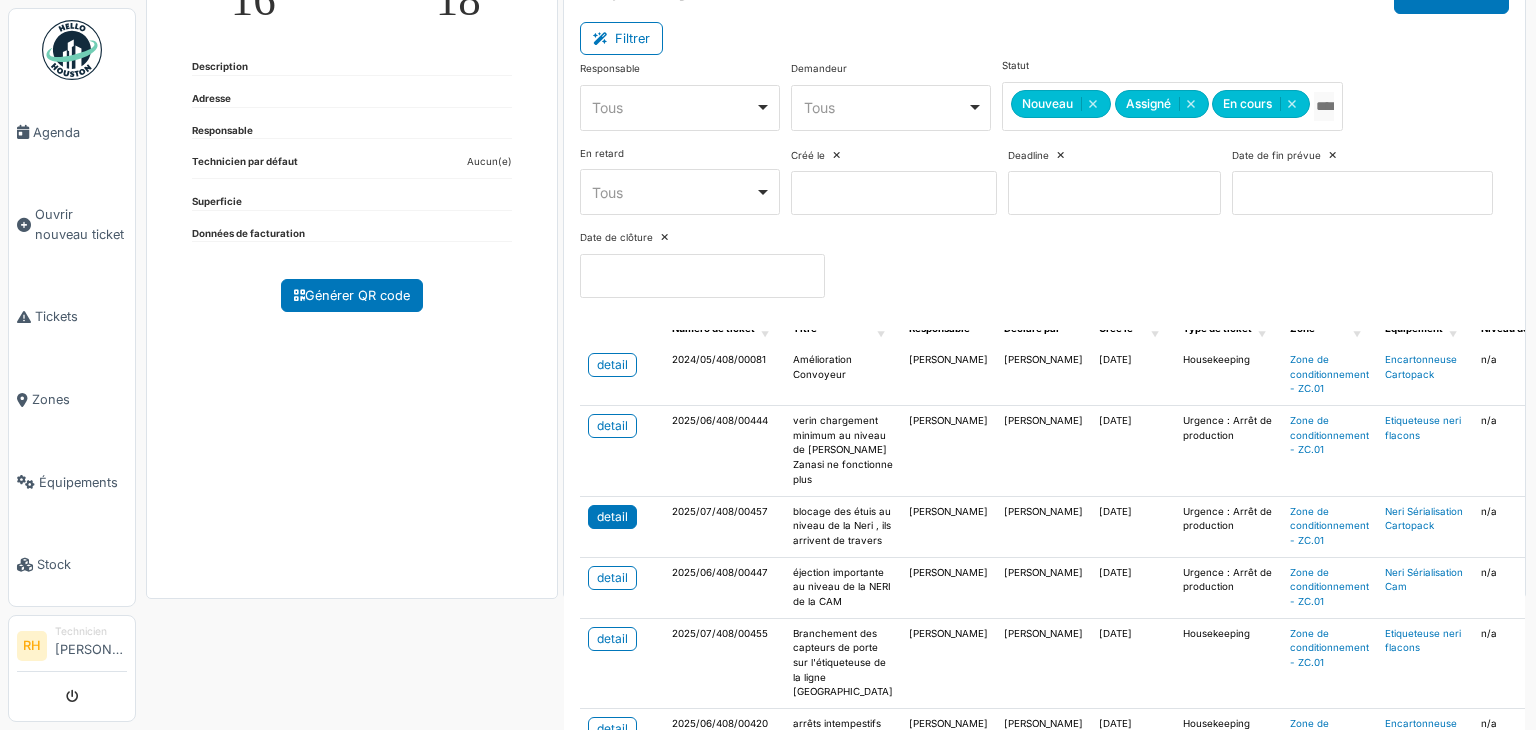 click on "detail" at bounding box center (612, 517) 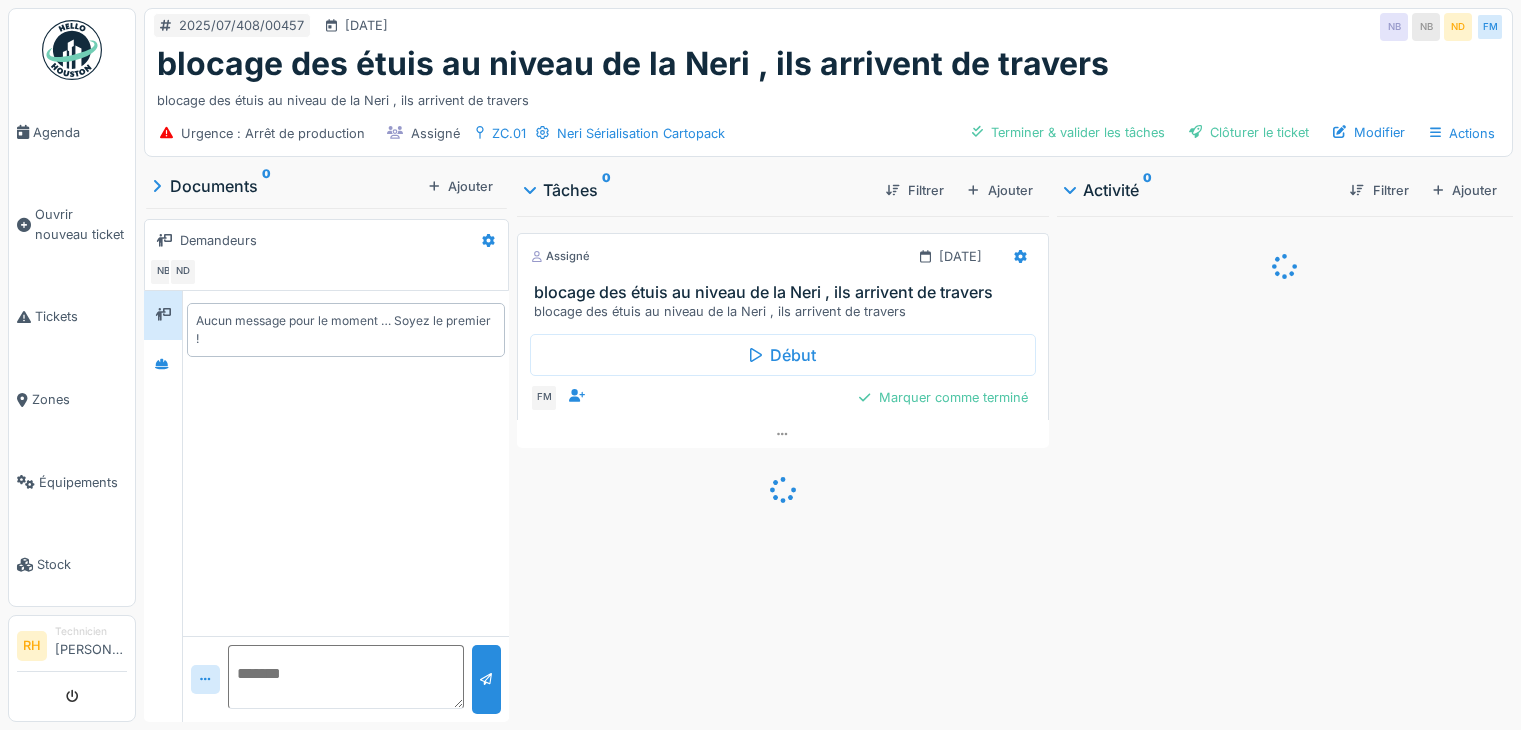 scroll, scrollTop: 0, scrollLeft: 0, axis: both 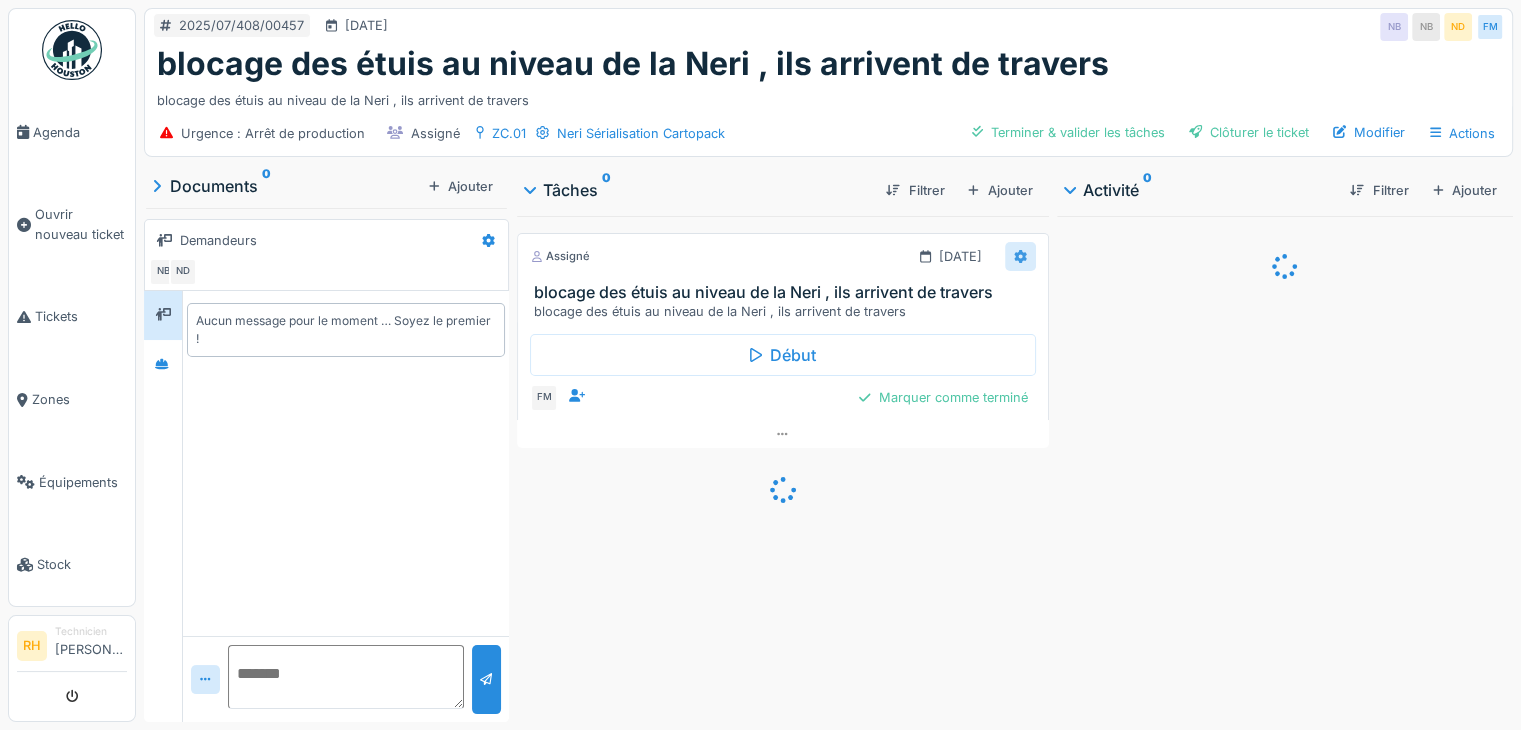 click 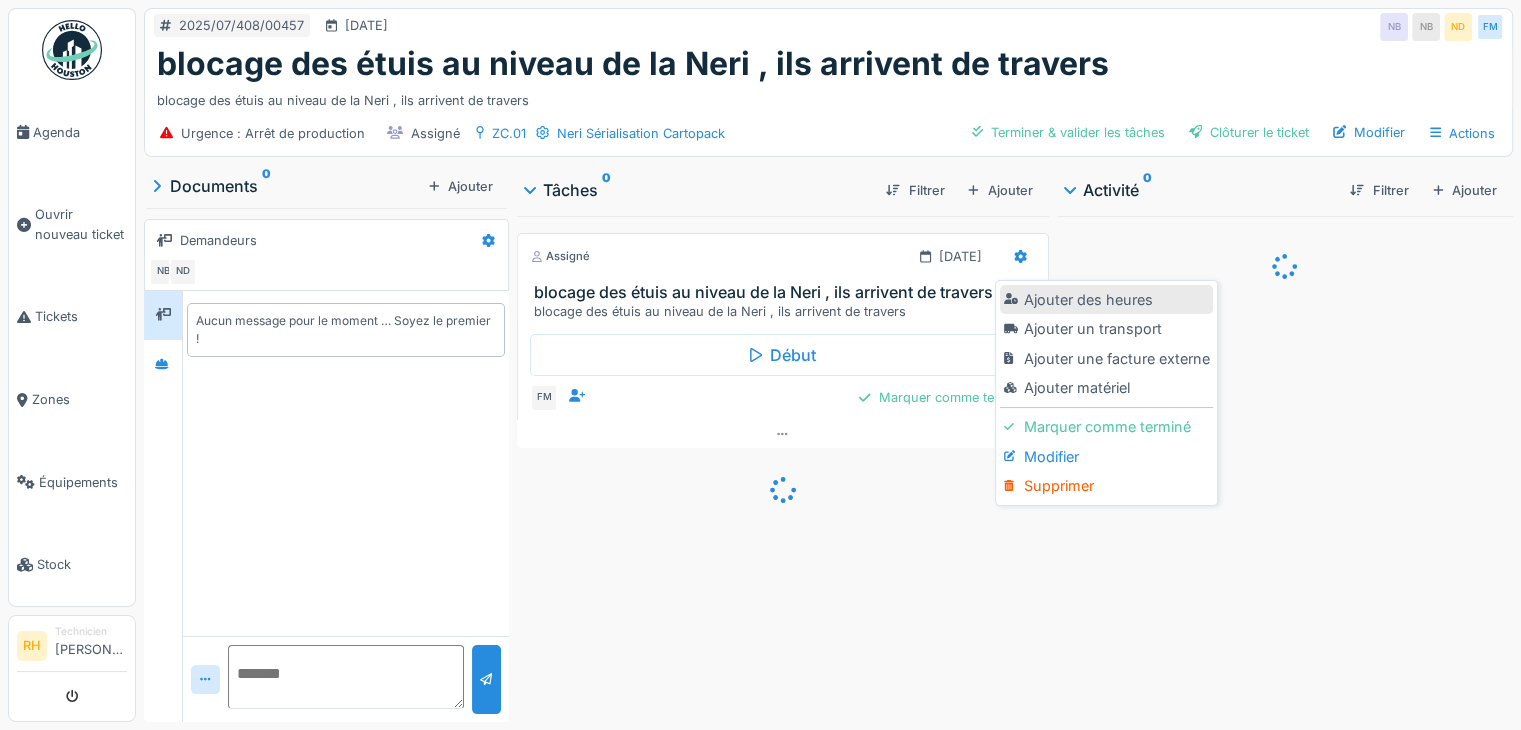 click on "Ajouter des heures" at bounding box center [1106, 300] 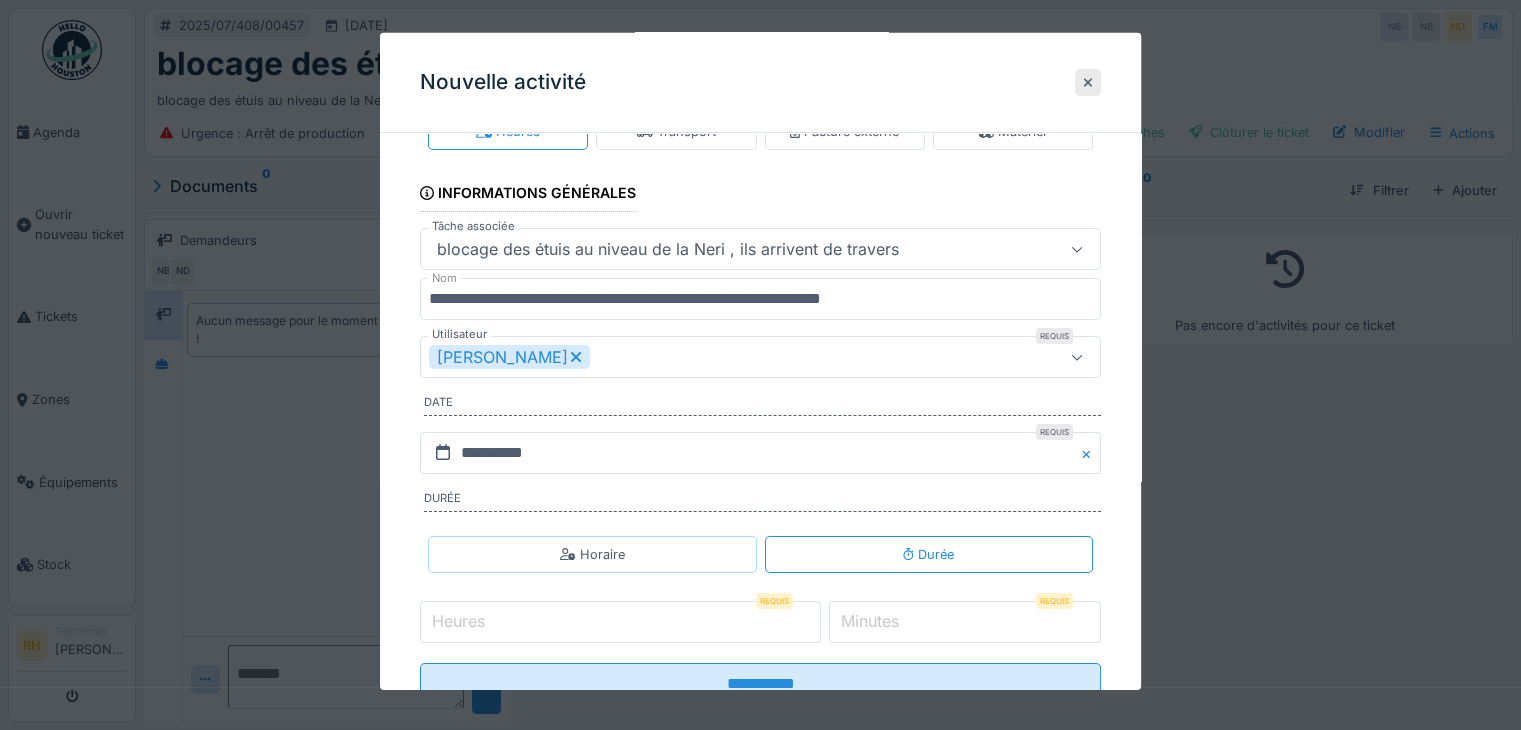 scroll, scrollTop: 127, scrollLeft: 0, axis: vertical 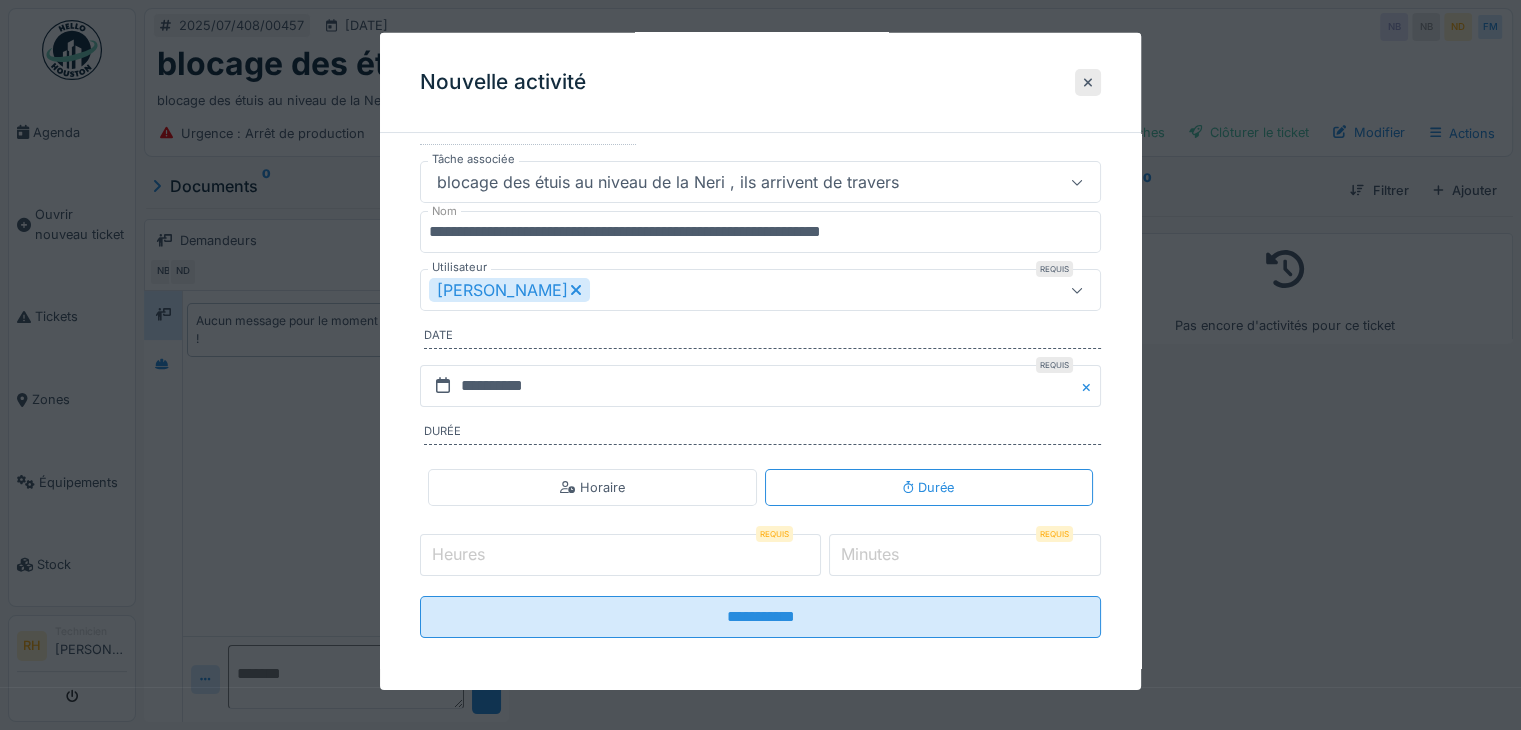 click on "*" at bounding box center [965, 555] 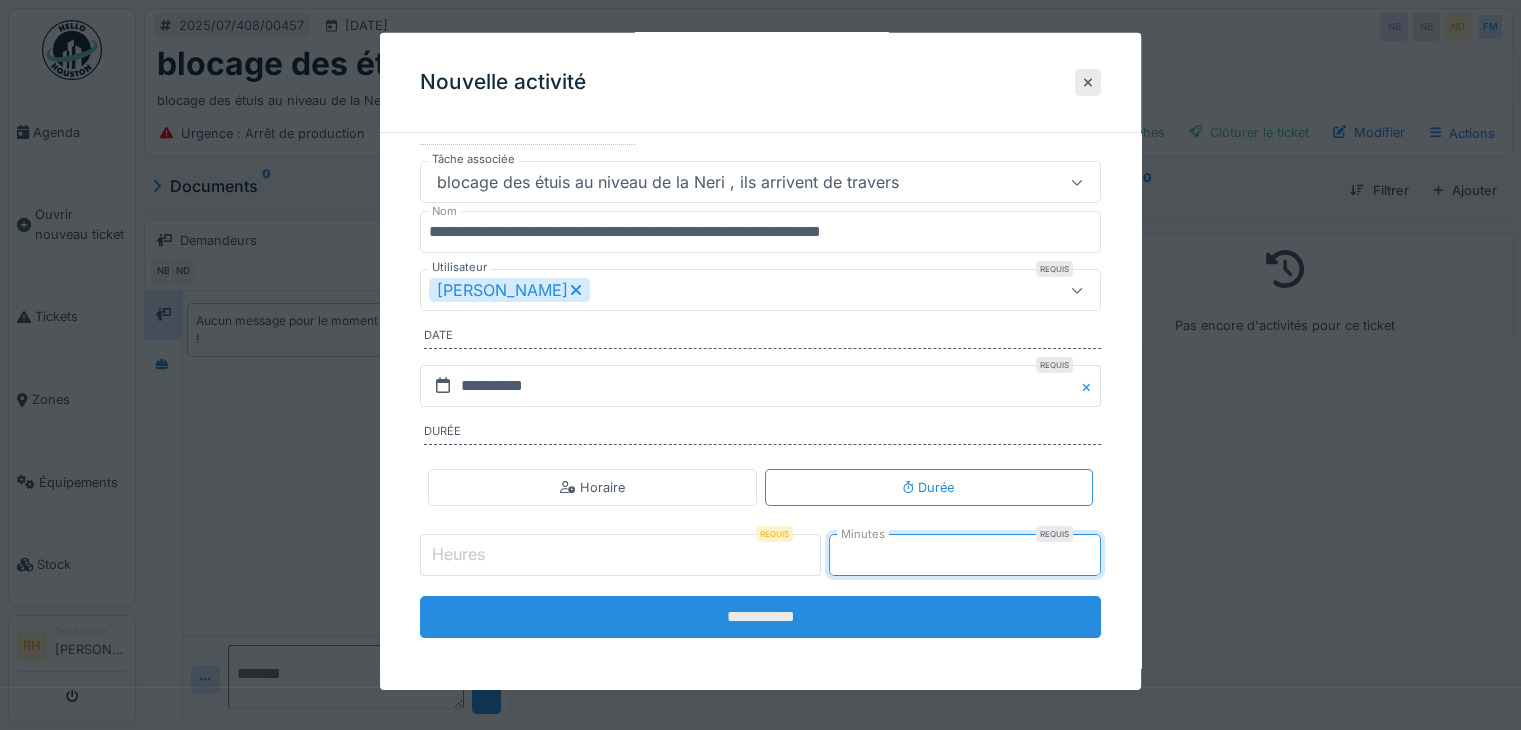 type on "**" 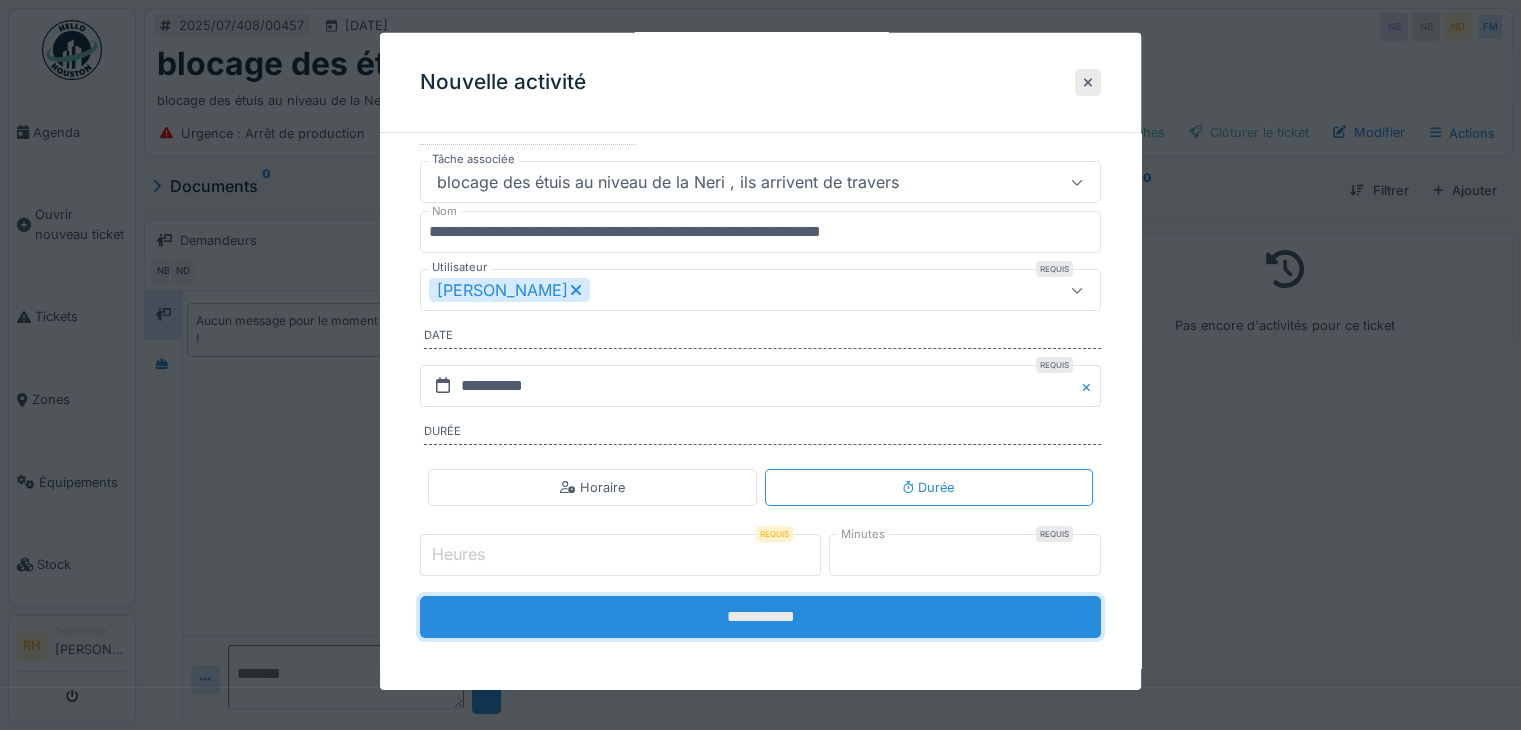 click on "**********" at bounding box center (760, 617) 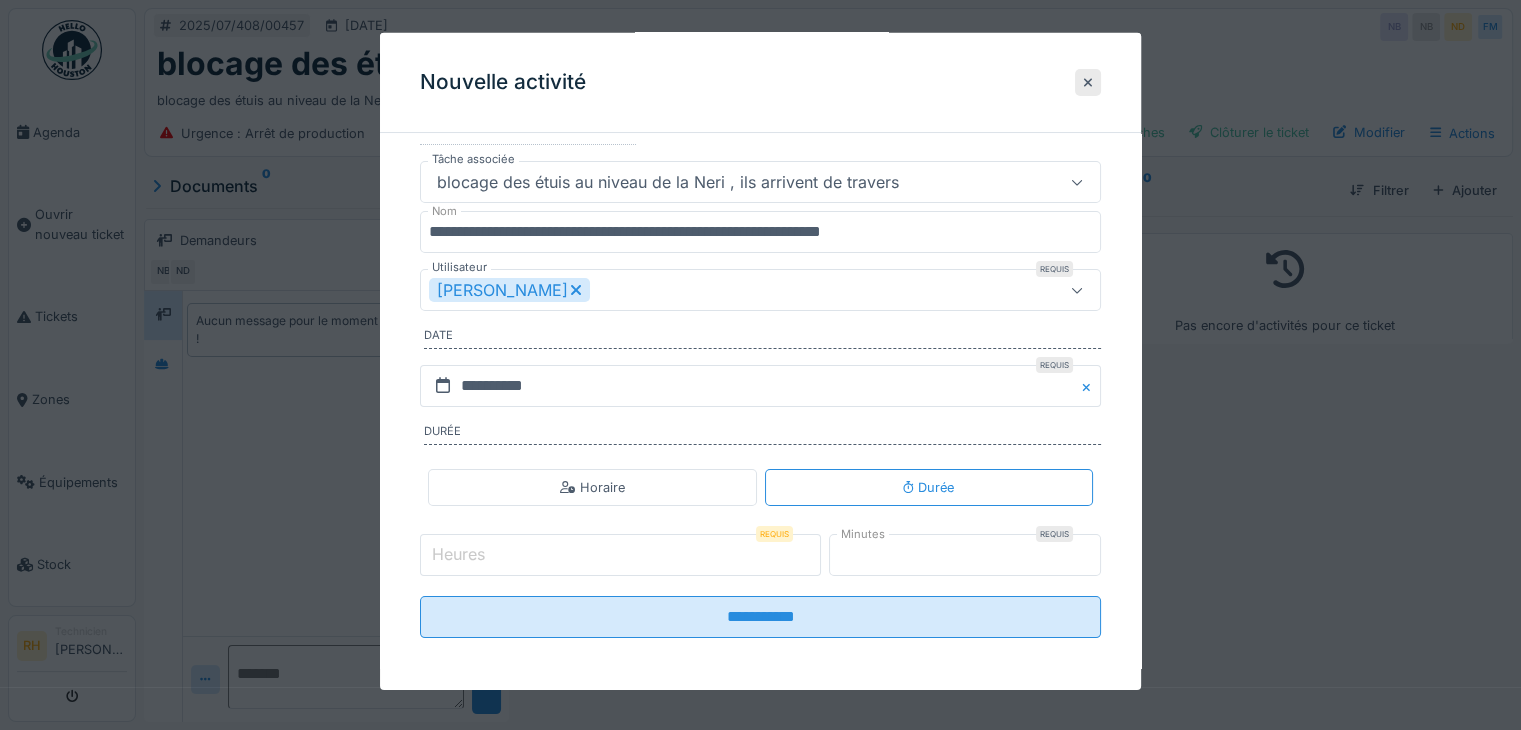 click on "Heures" at bounding box center [620, 555] 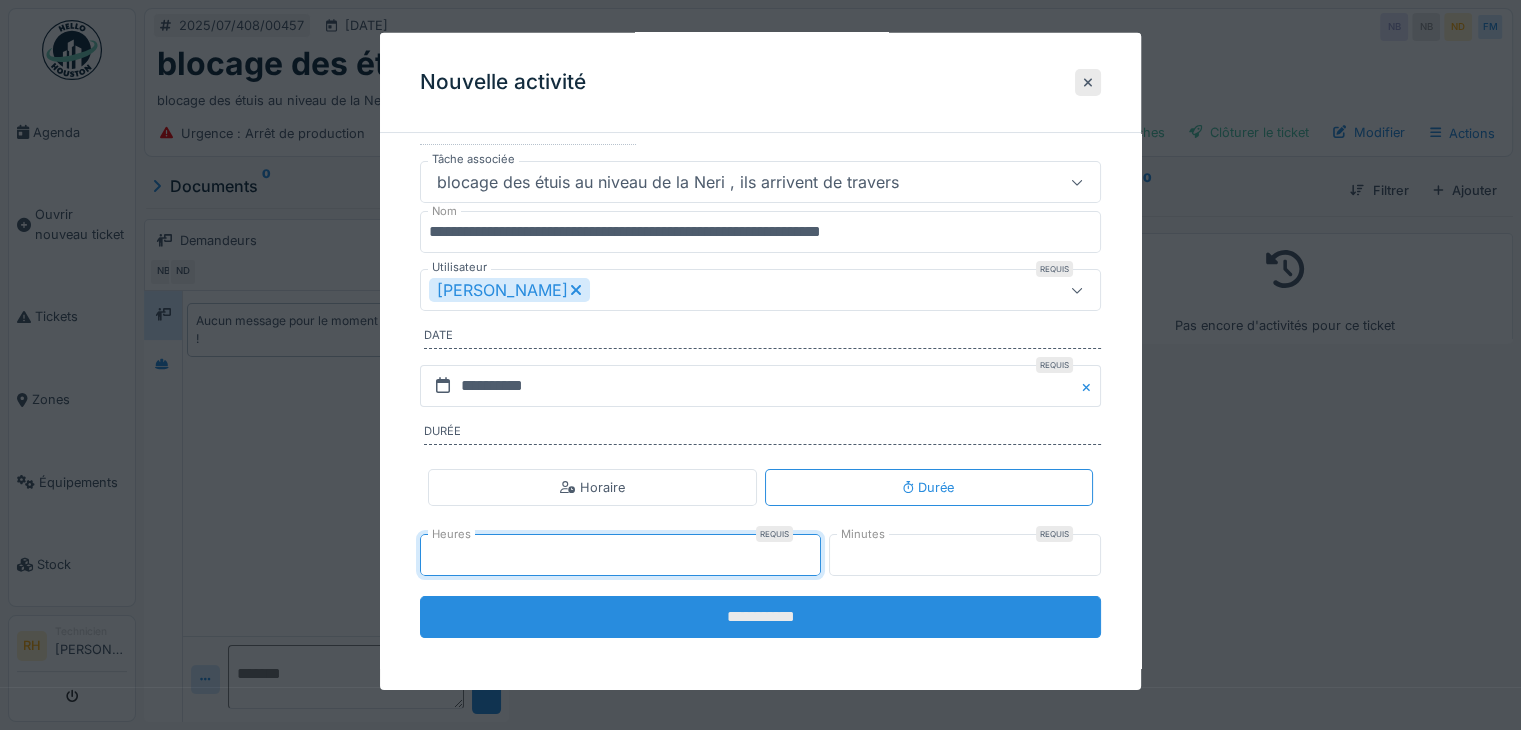 type on "*" 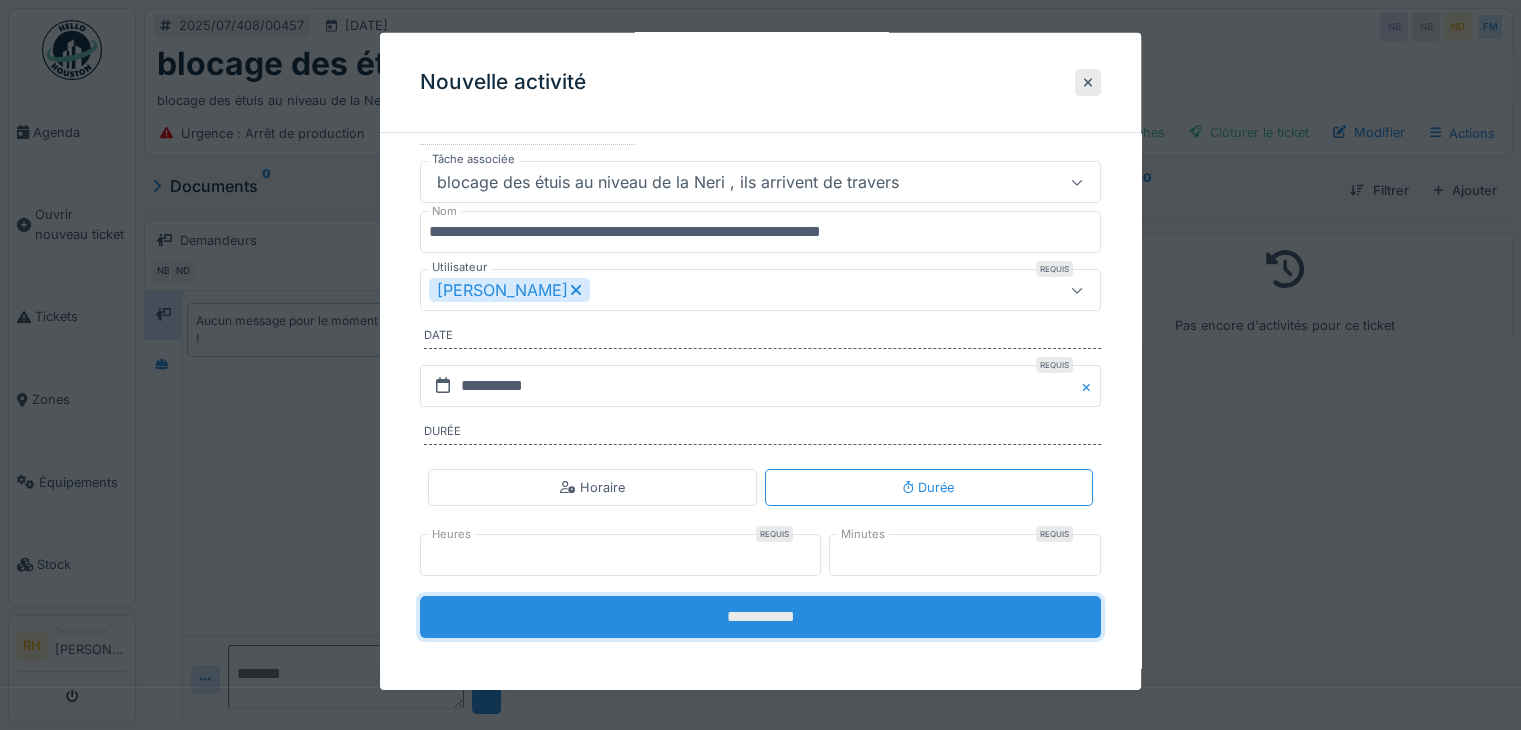 click on "**********" at bounding box center [760, 617] 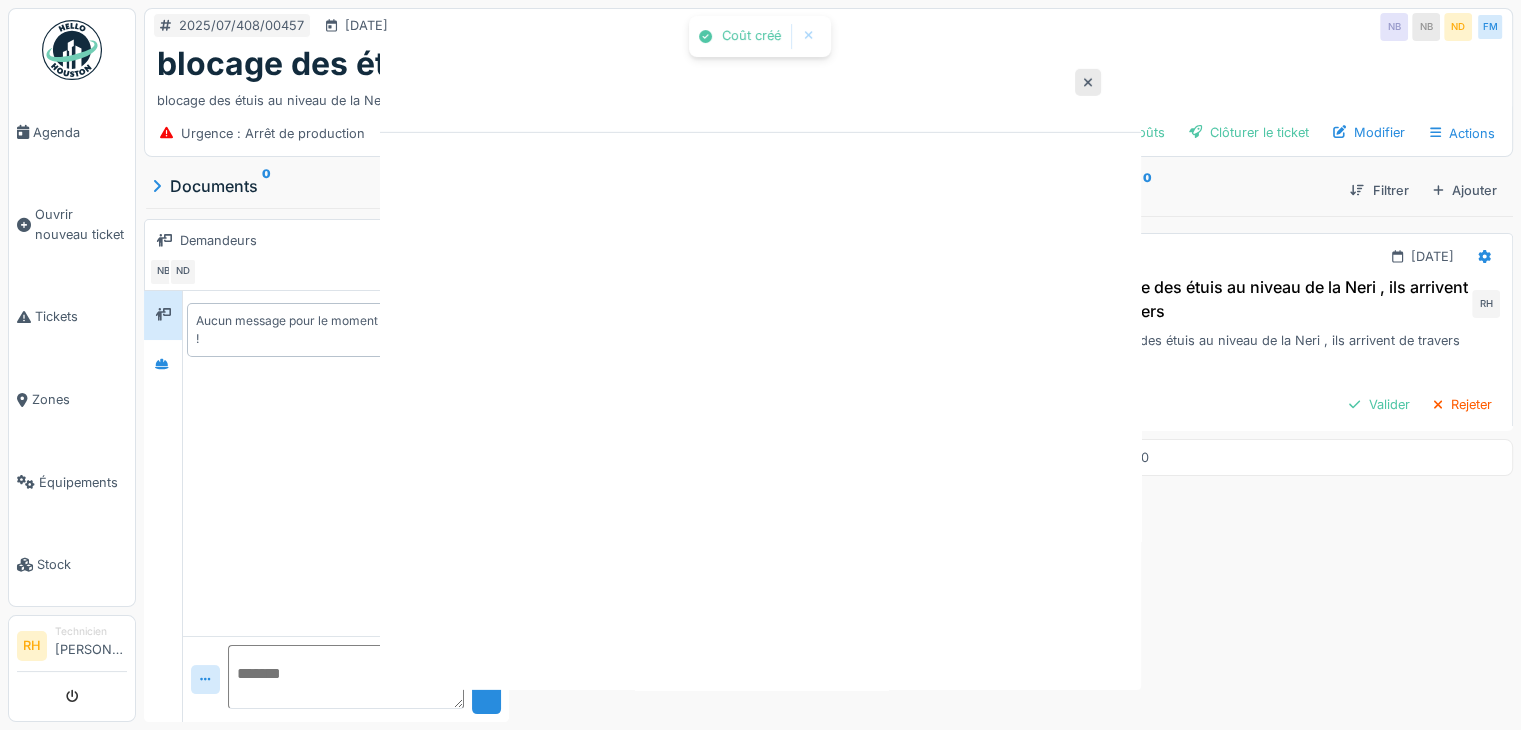scroll, scrollTop: 0, scrollLeft: 0, axis: both 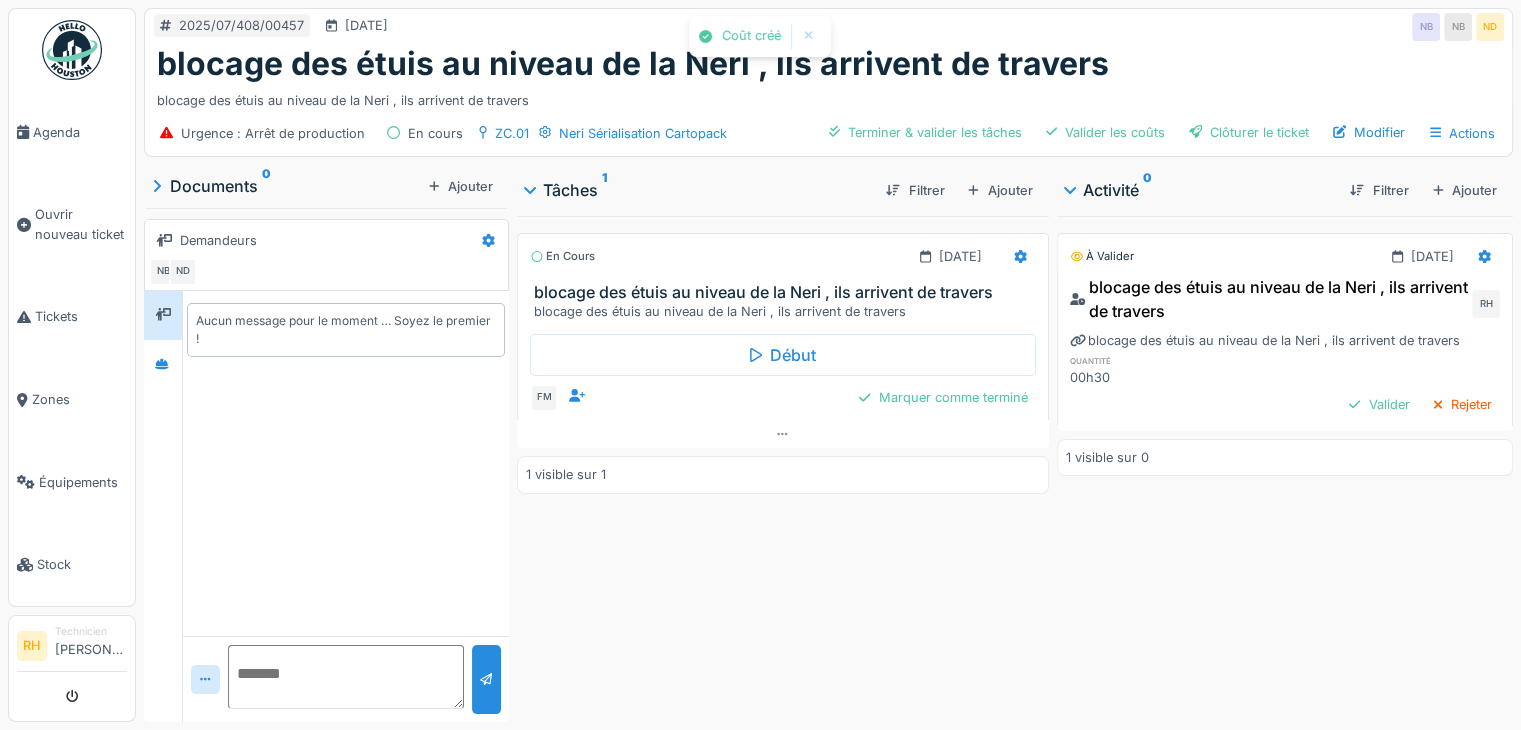 click on "En cours 11/07/2025 blocage des étuis au niveau de la Neri , ils arrivent de travers  blocage des étuis au niveau de la Neri , ils arrivent de travers  Début FM Marquer comme terminé 1 visible sur 1" at bounding box center (783, 465) 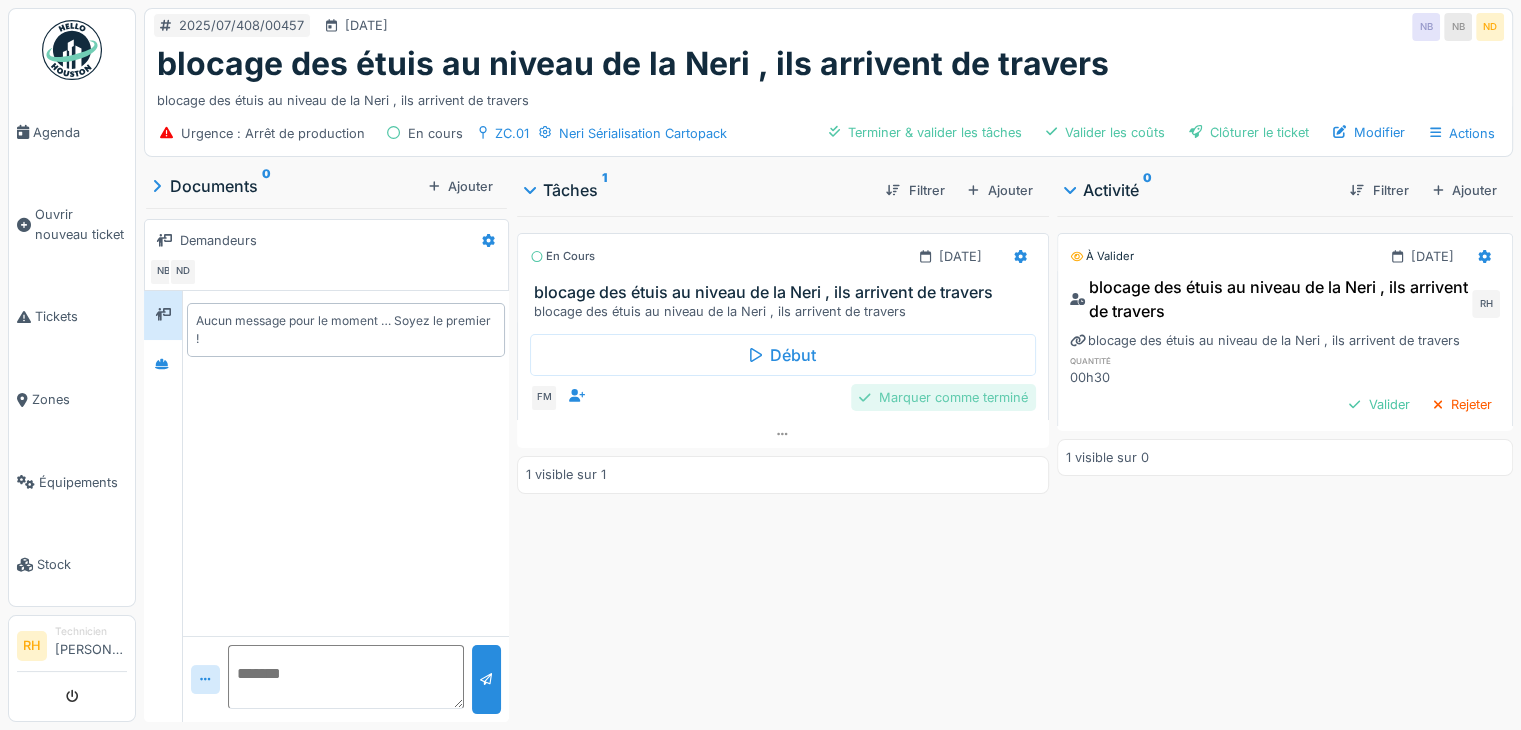 click on "Marquer comme terminé" at bounding box center [943, 397] 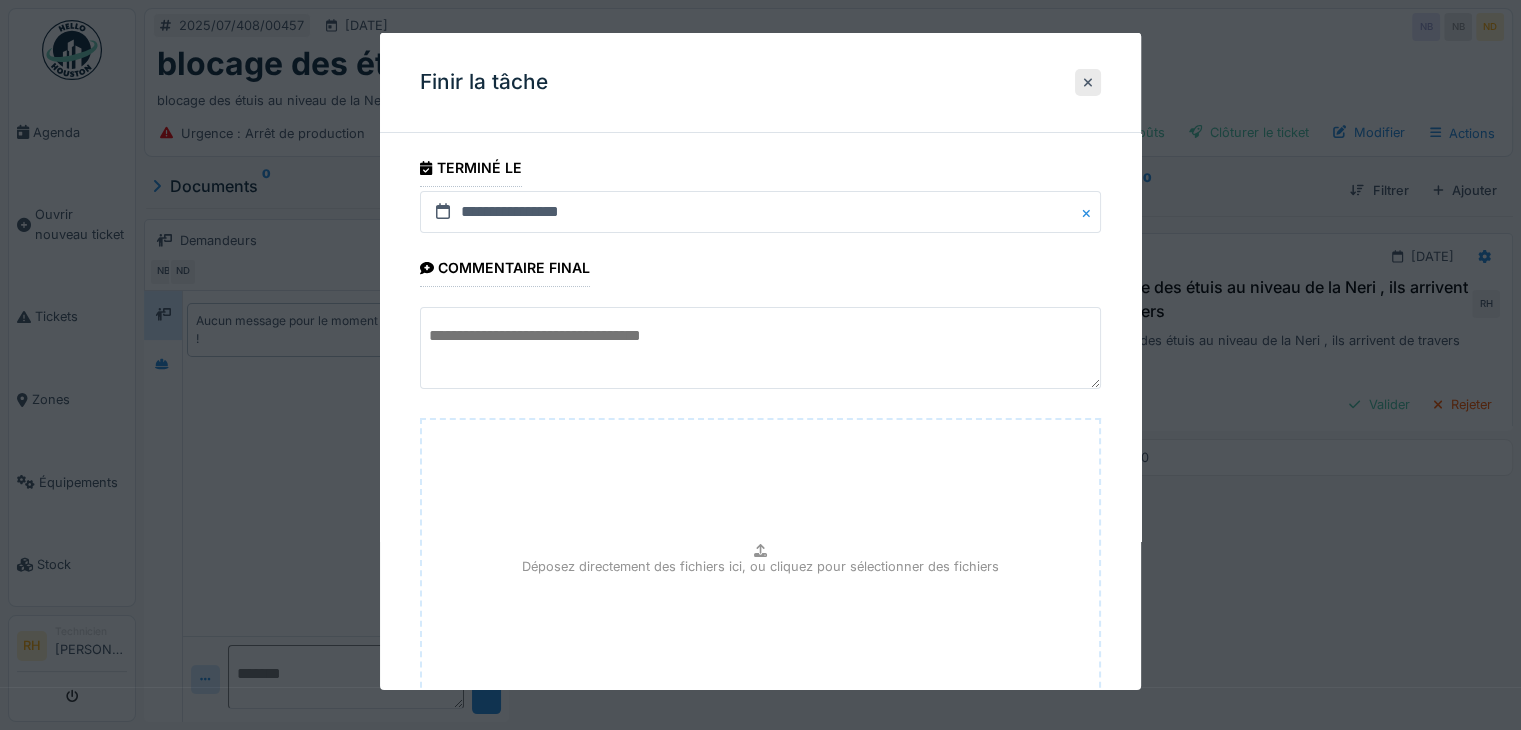 click at bounding box center [760, 348] 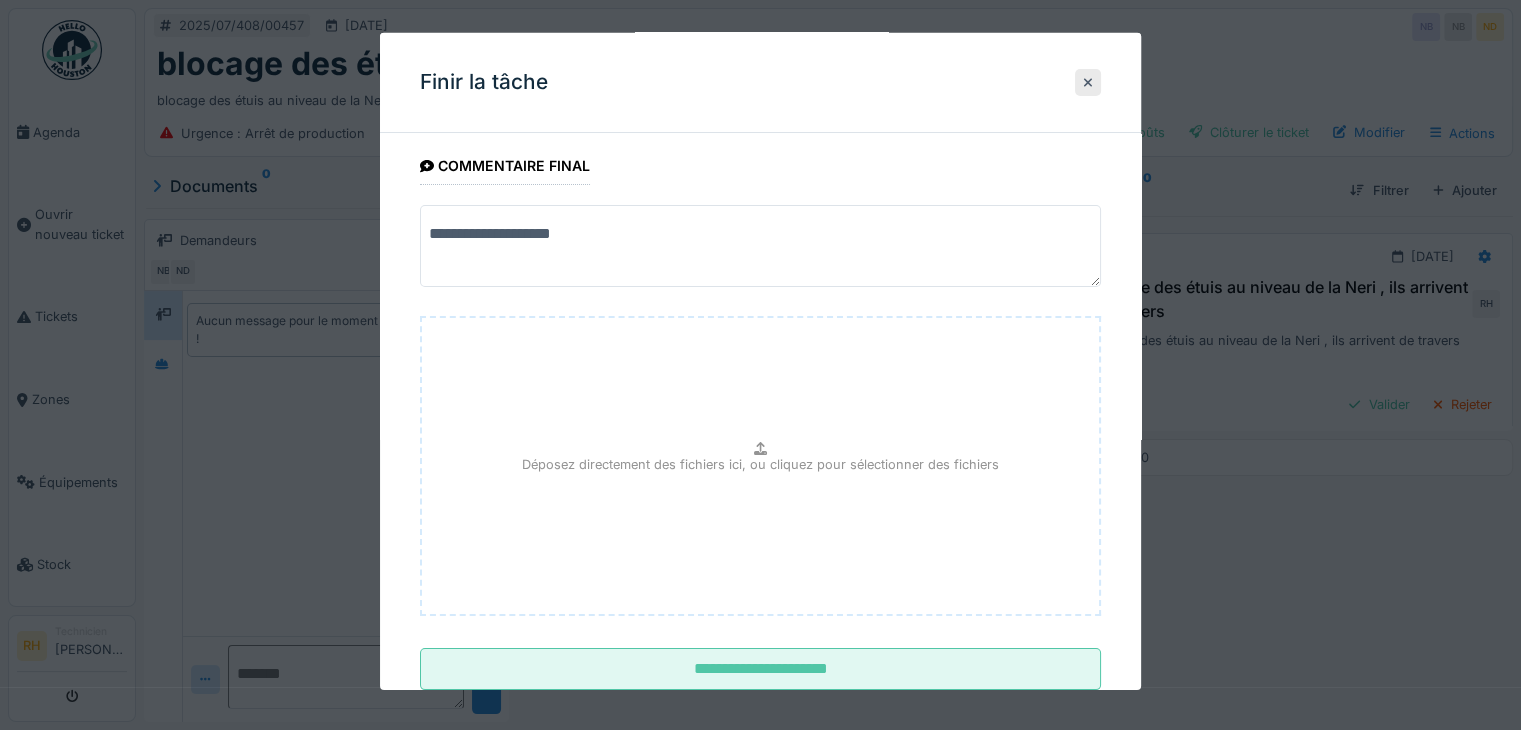 scroll, scrollTop: 156, scrollLeft: 0, axis: vertical 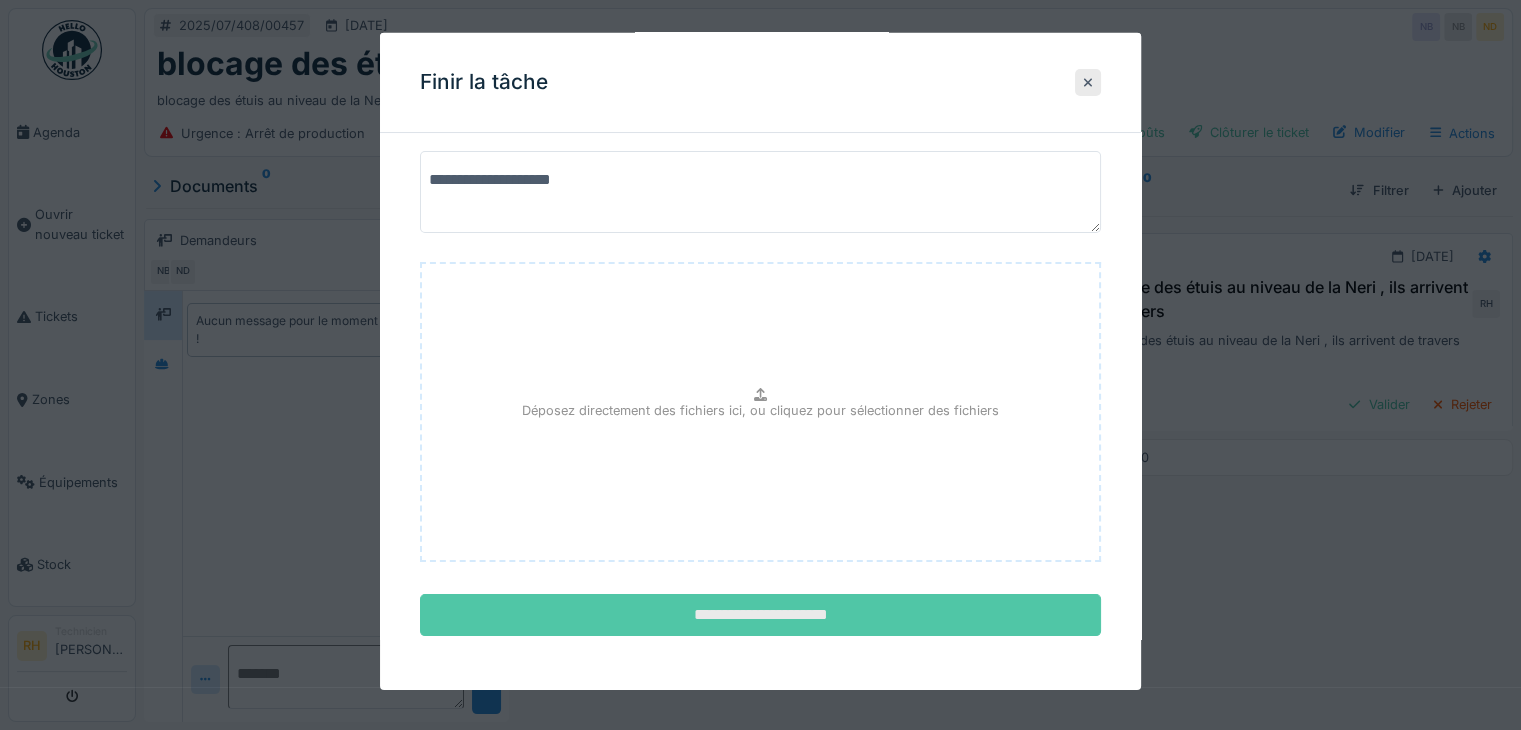 type on "**********" 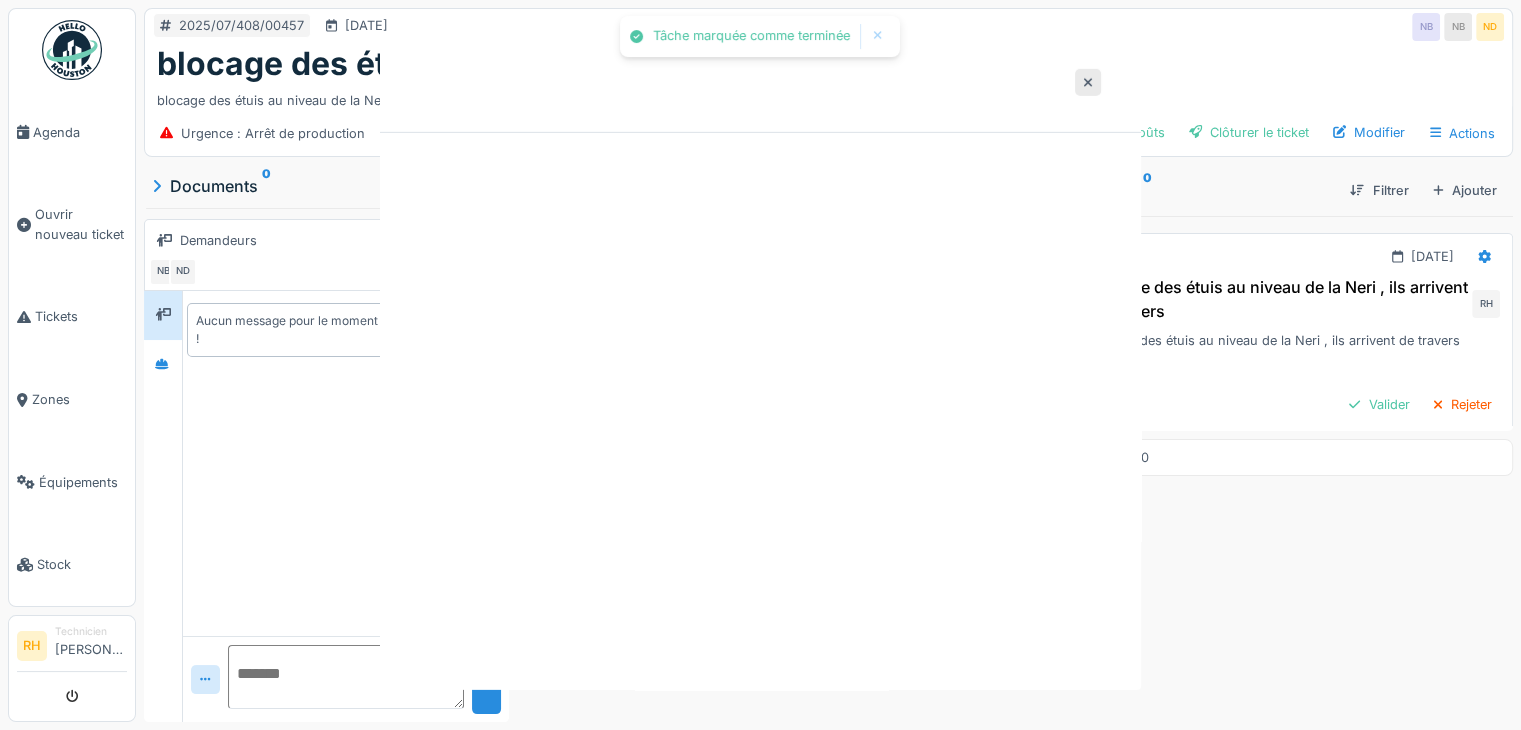 scroll, scrollTop: 0, scrollLeft: 0, axis: both 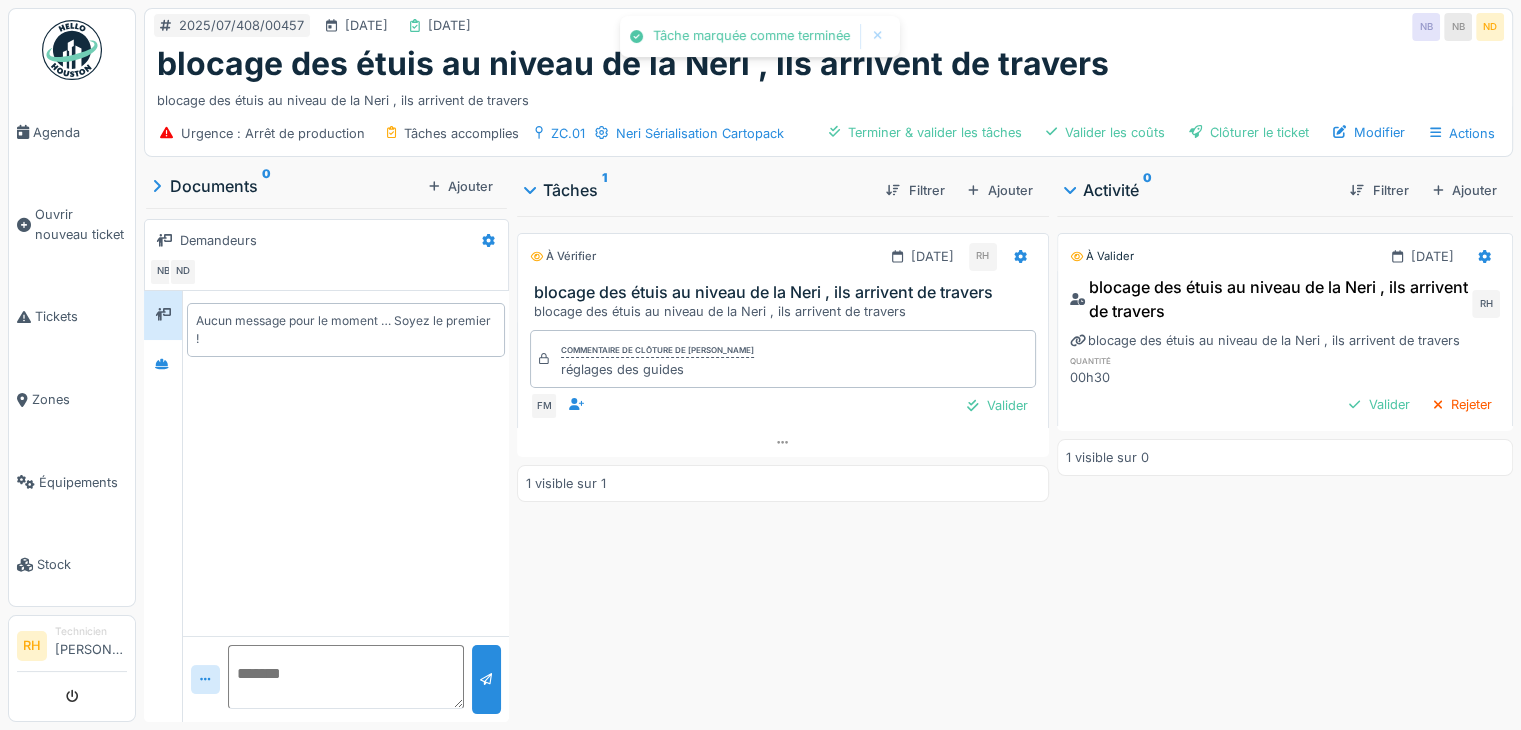 click on "À vérifier 11/07/2025 RH blocage des étuis au niveau de la Neri , ils arrivent de travers  blocage des étuis au niveau de la Neri , ils arrivent de travers    Commentaire de clôture de Renaud Horent réglages des guides  FM Valider 1 visible sur 1" at bounding box center [783, 465] 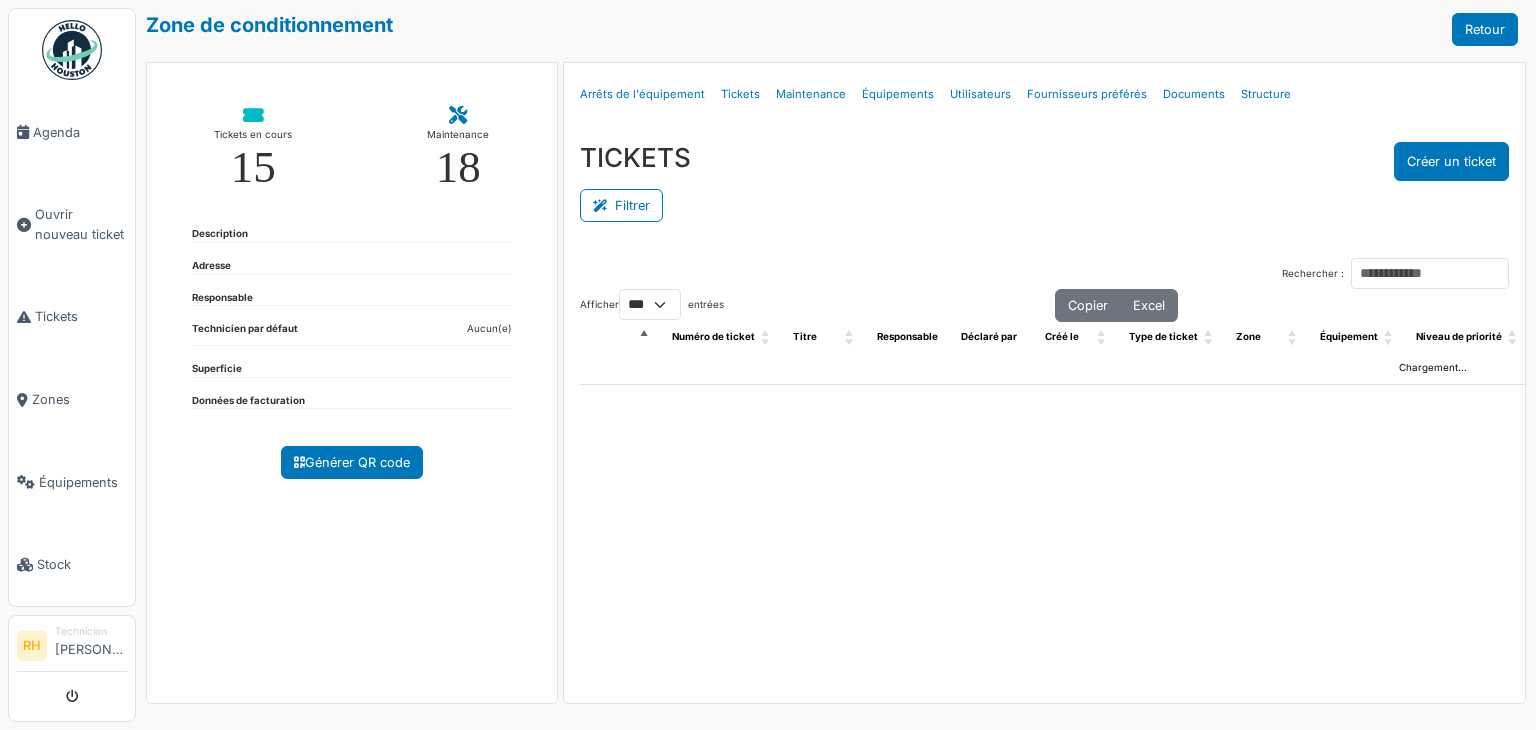 select on "***" 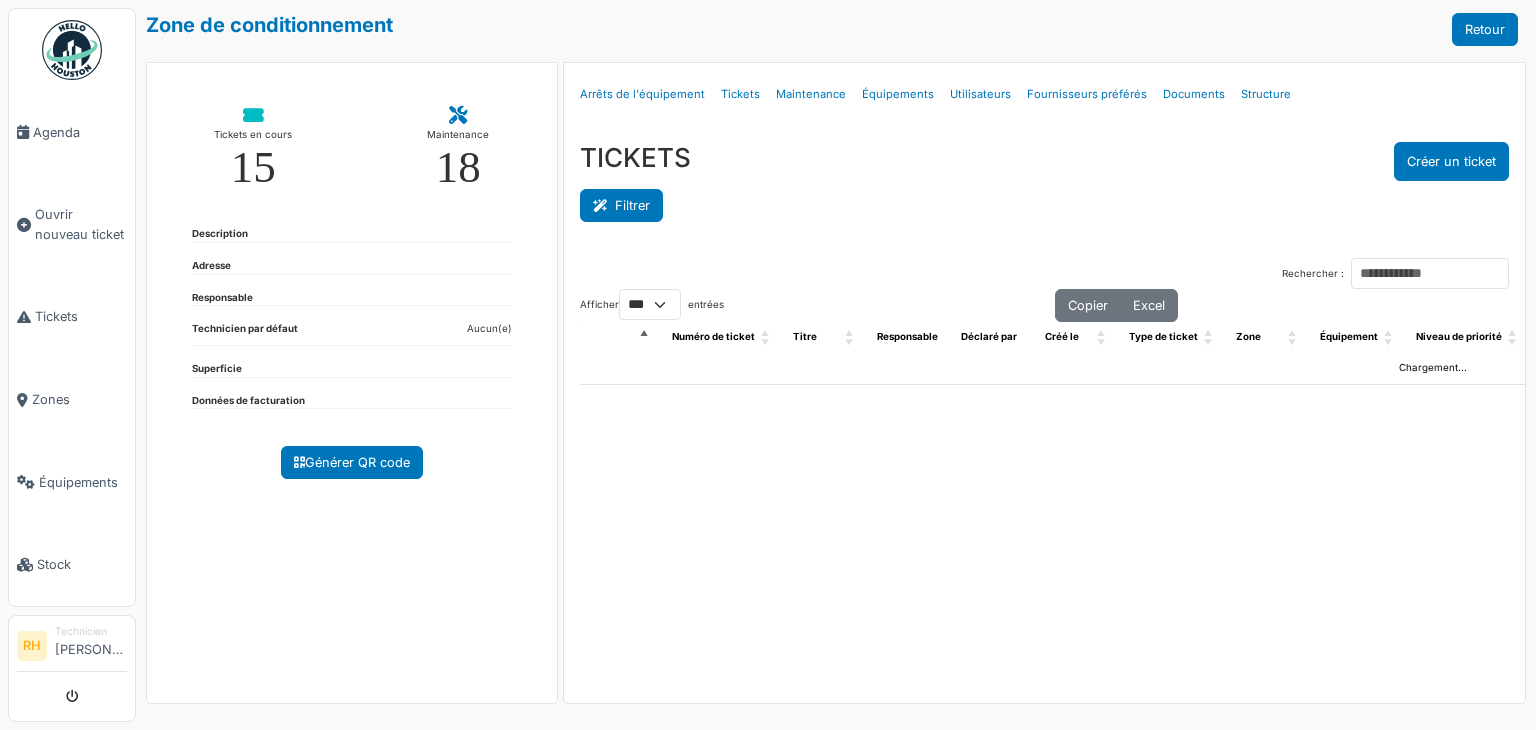 scroll, scrollTop: 0, scrollLeft: 0, axis: both 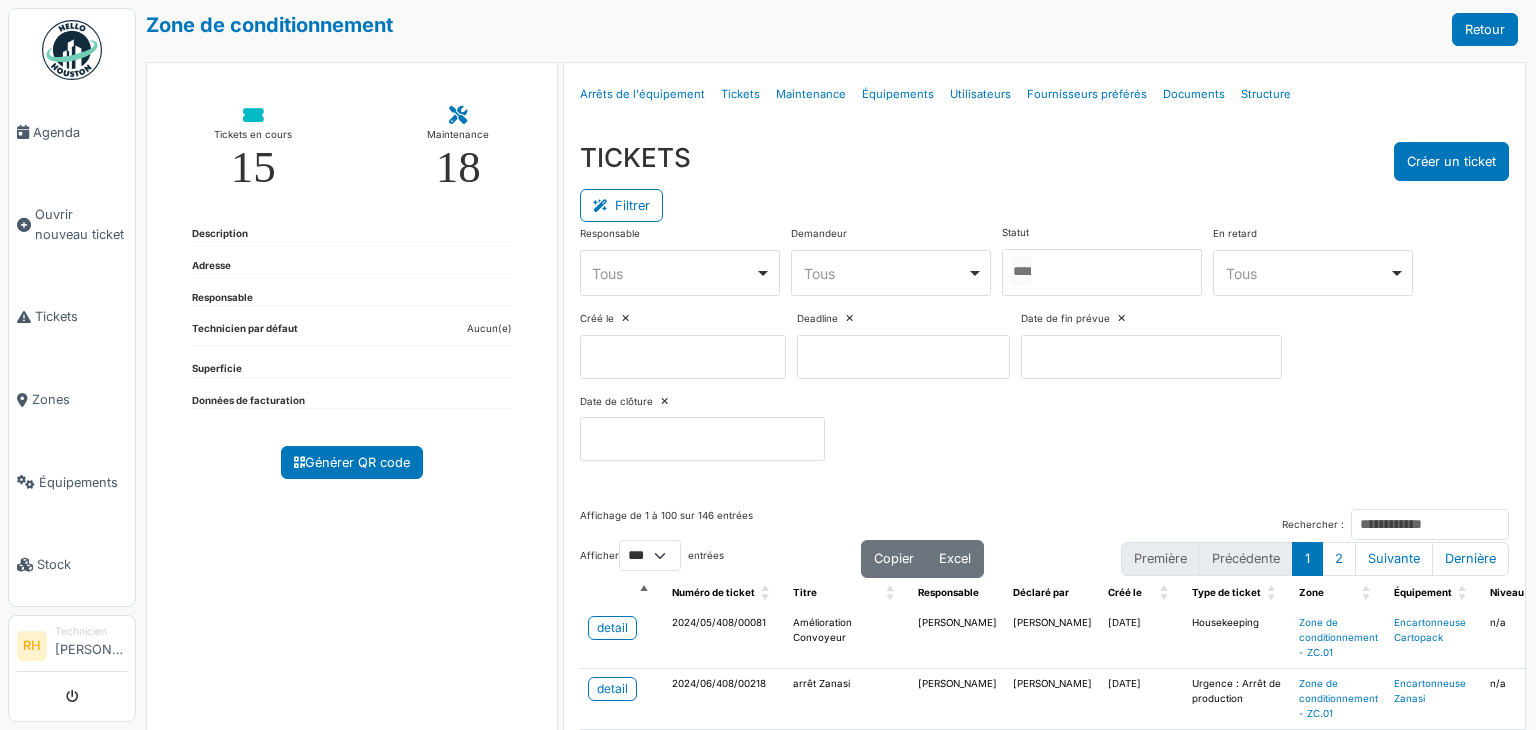 click at bounding box center (1102, 272) 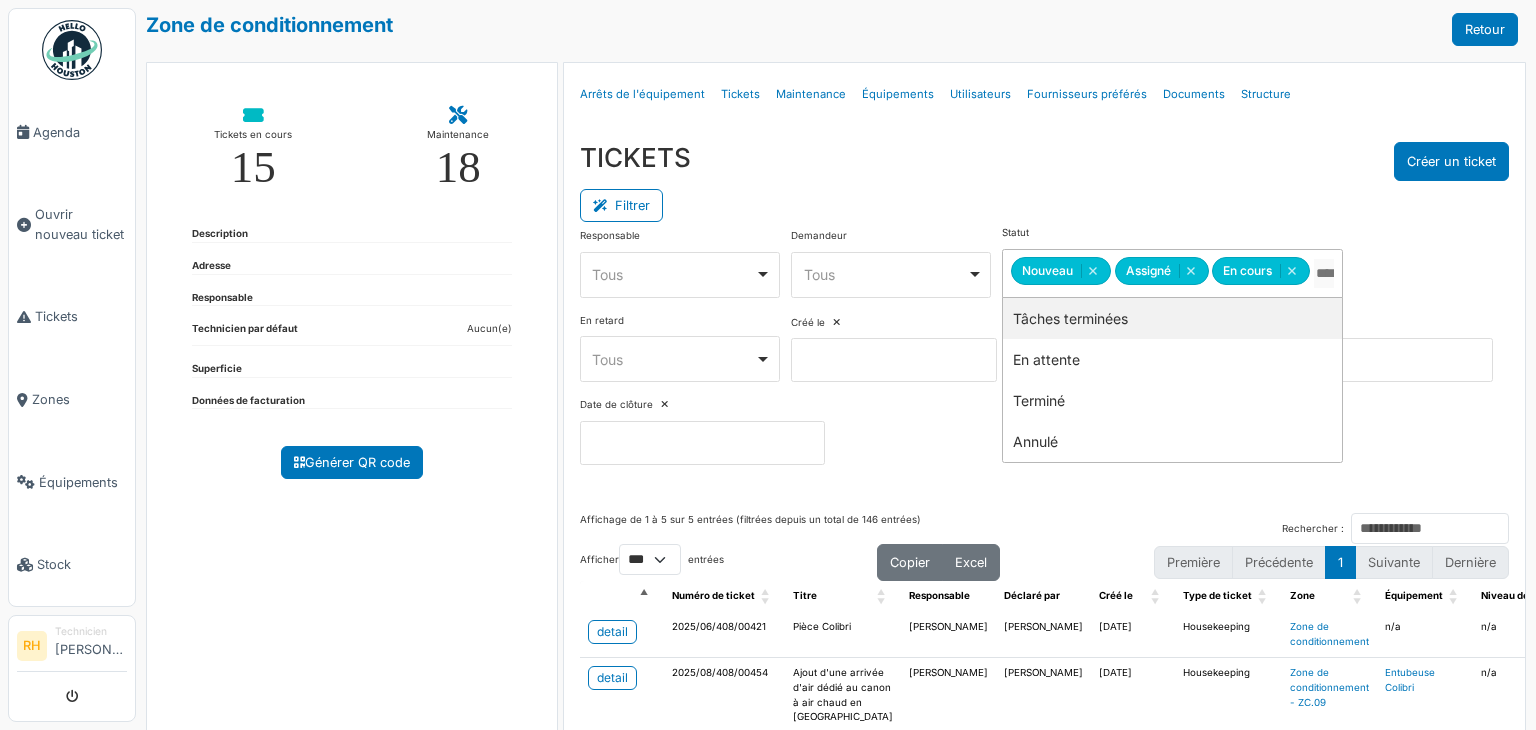 click on "Filtrer" at bounding box center [1044, 203] 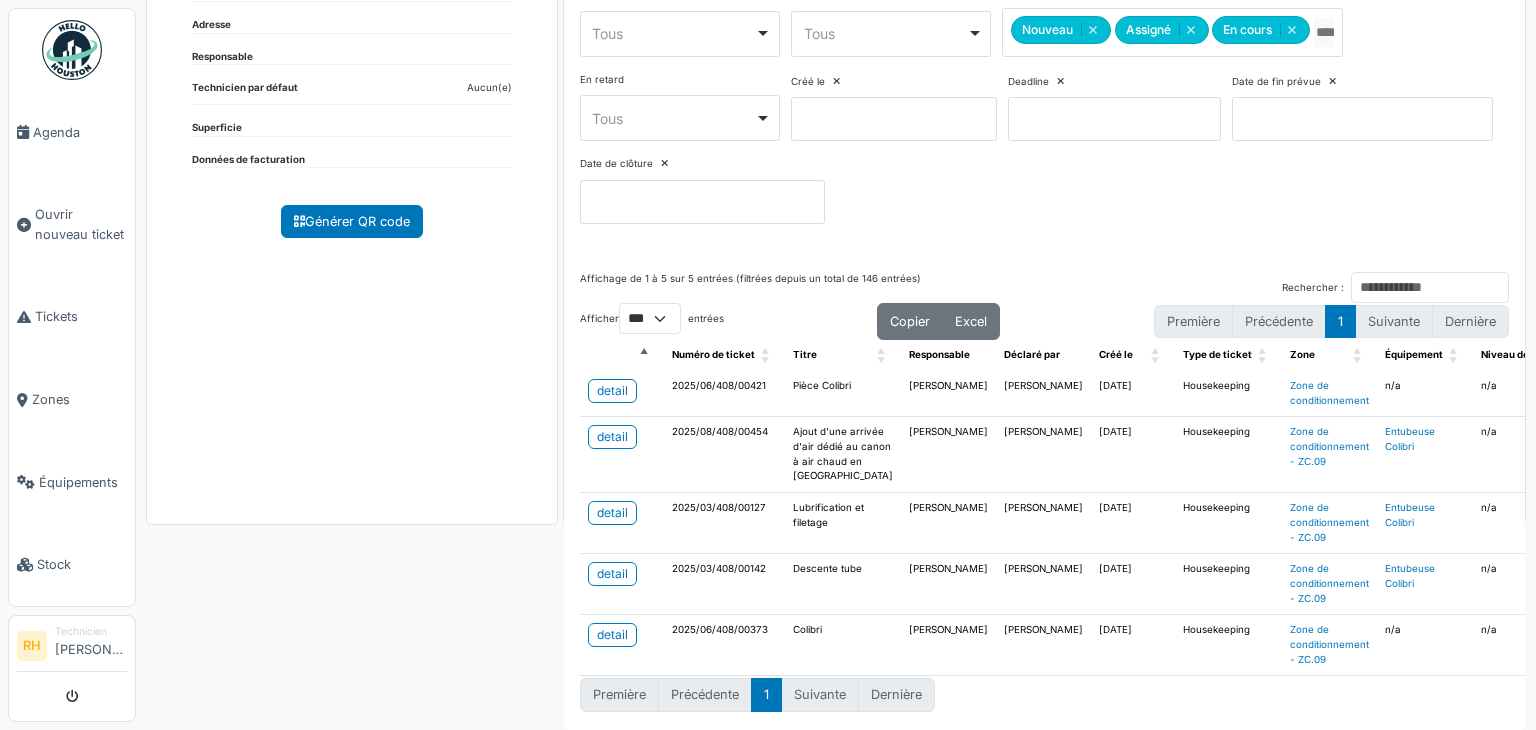 scroll, scrollTop: 280, scrollLeft: 0, axis: vertical 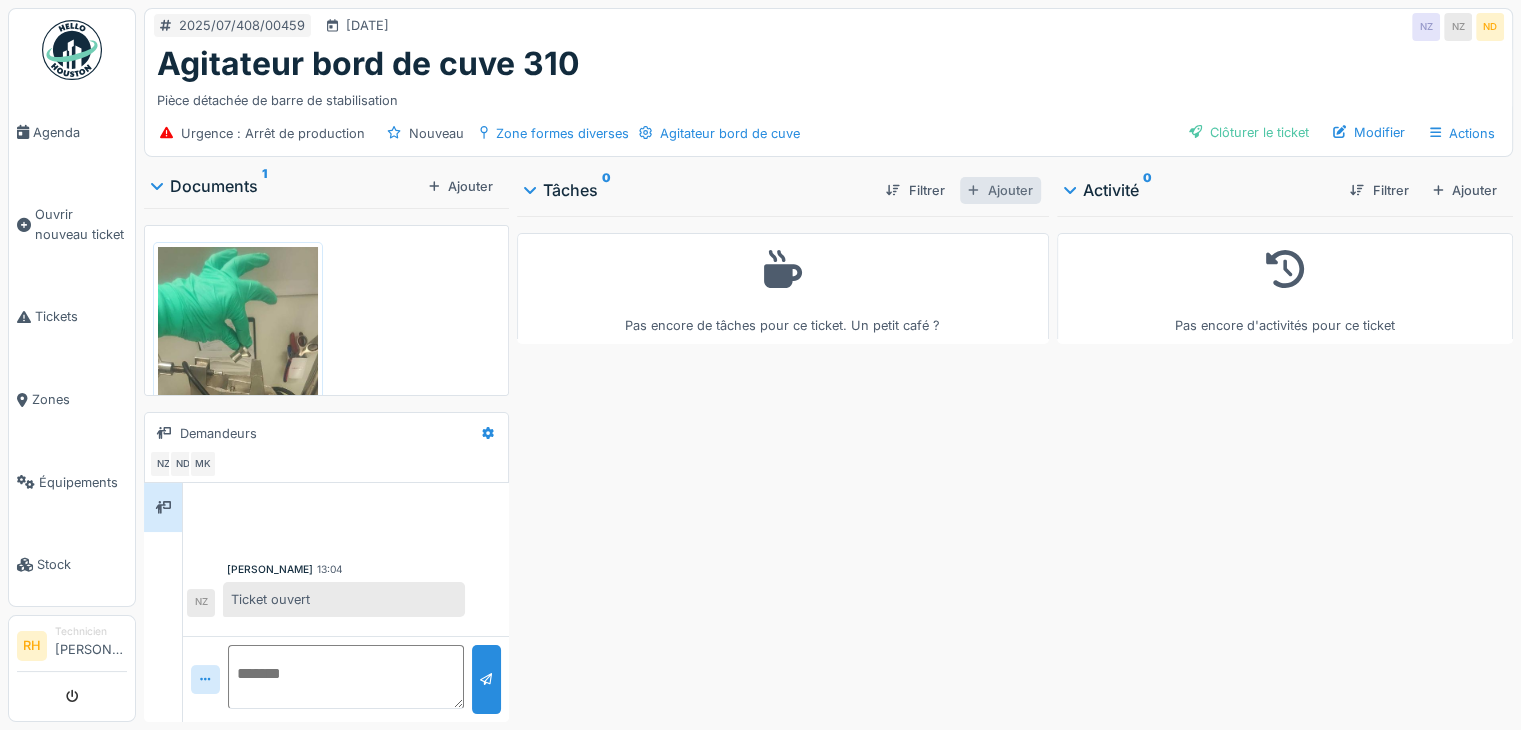 click on "Ajouter" at bounding box center (1000, 190) 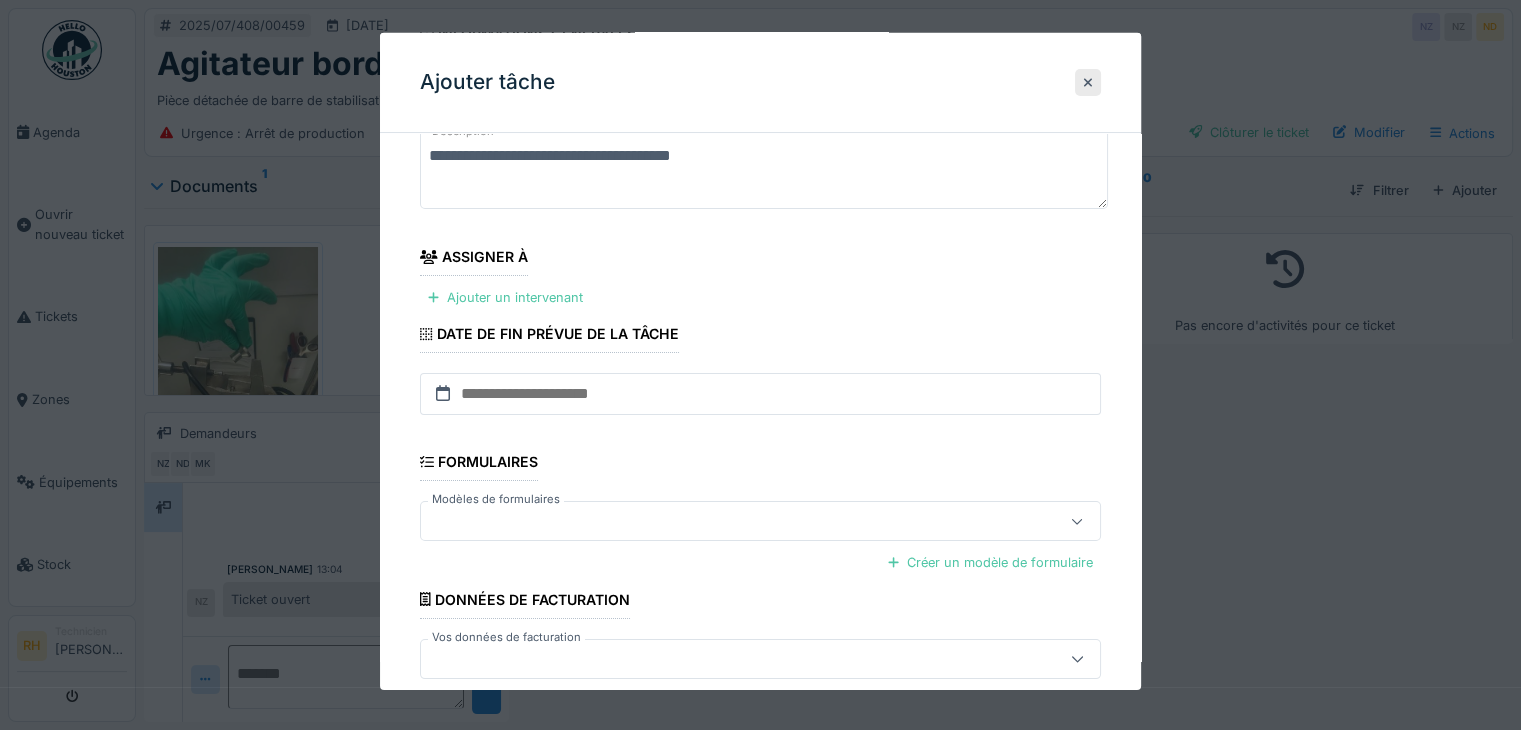 scroll, scrollTop: 234, scrollLeft: 0, axis: vertical 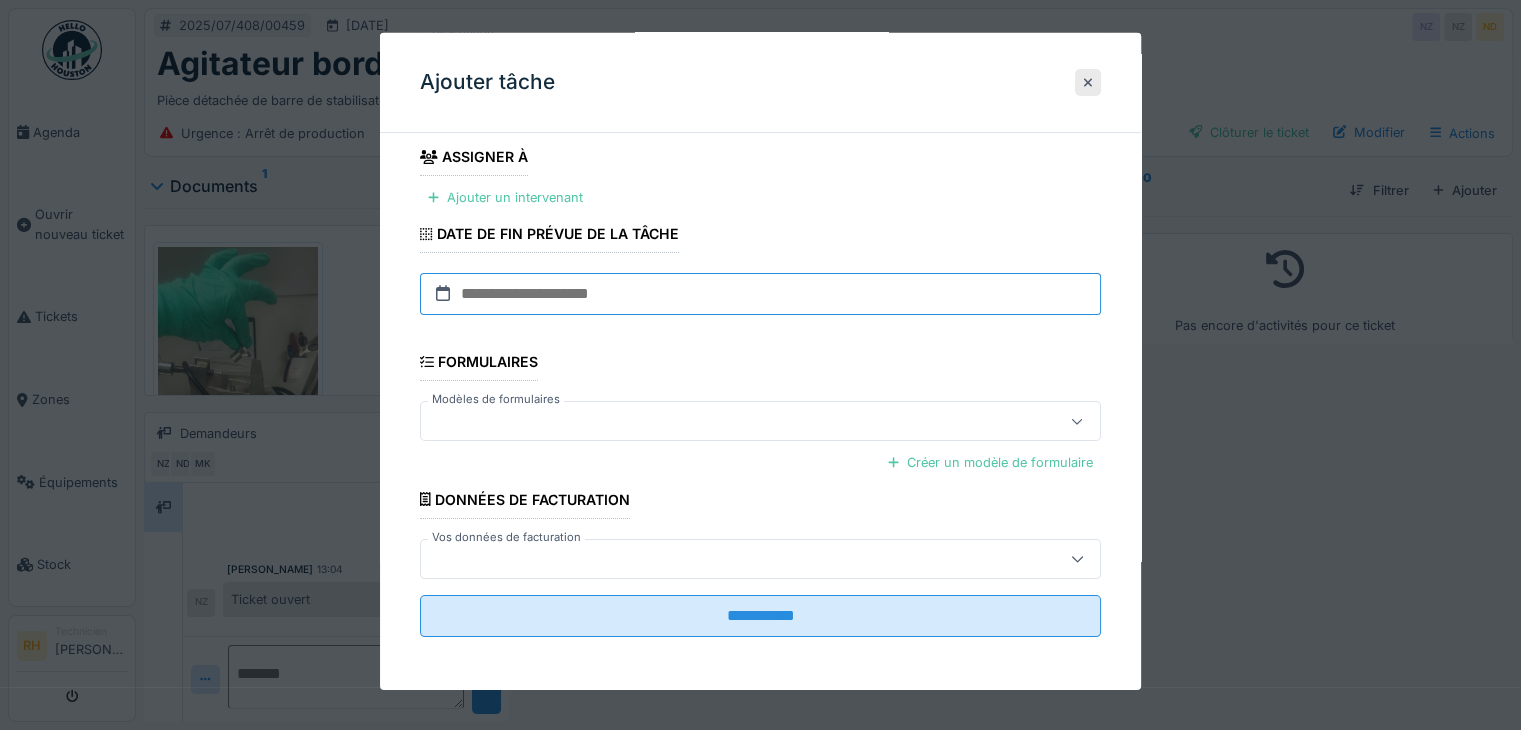 click at bounding box center [760, 294] 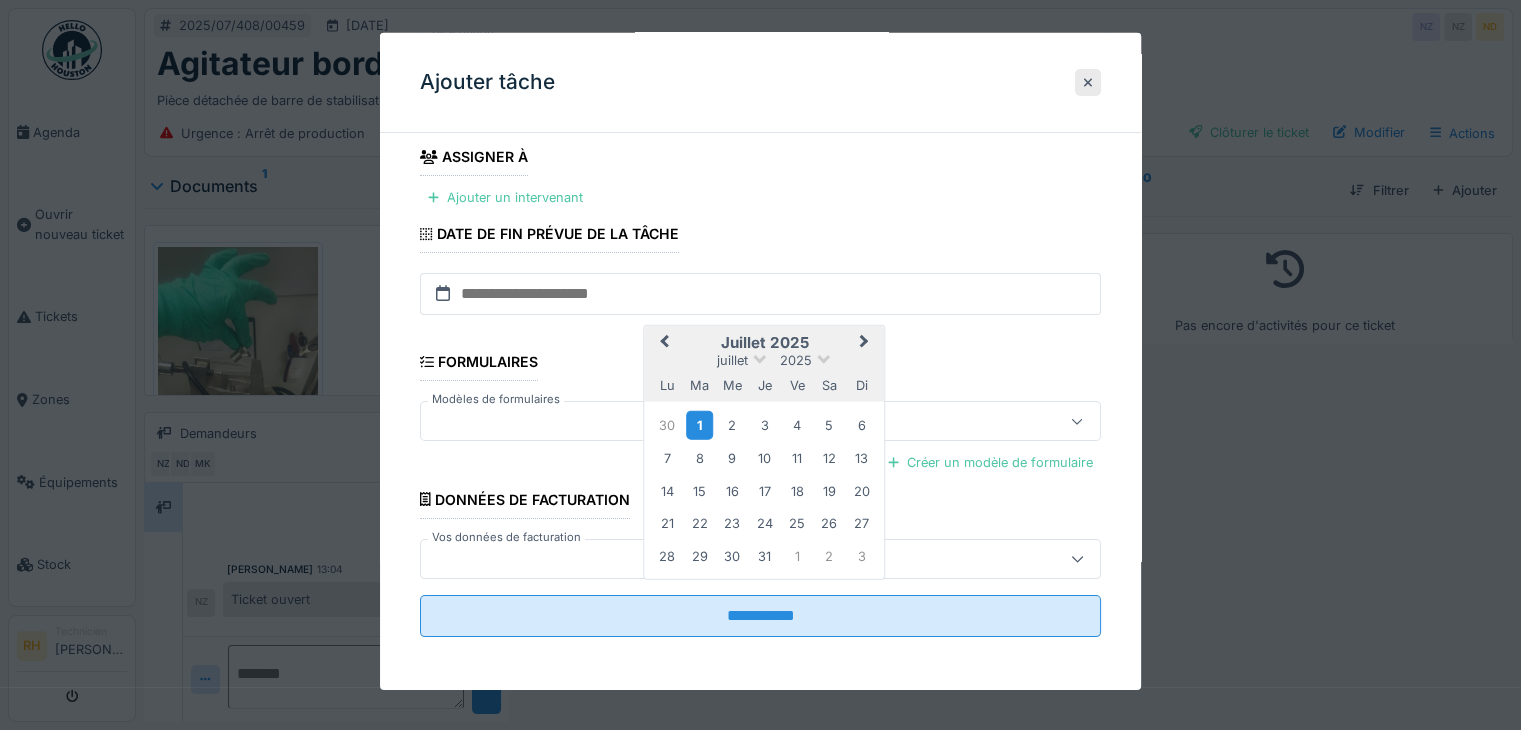 click on "1" at bounding box center (699, 424) 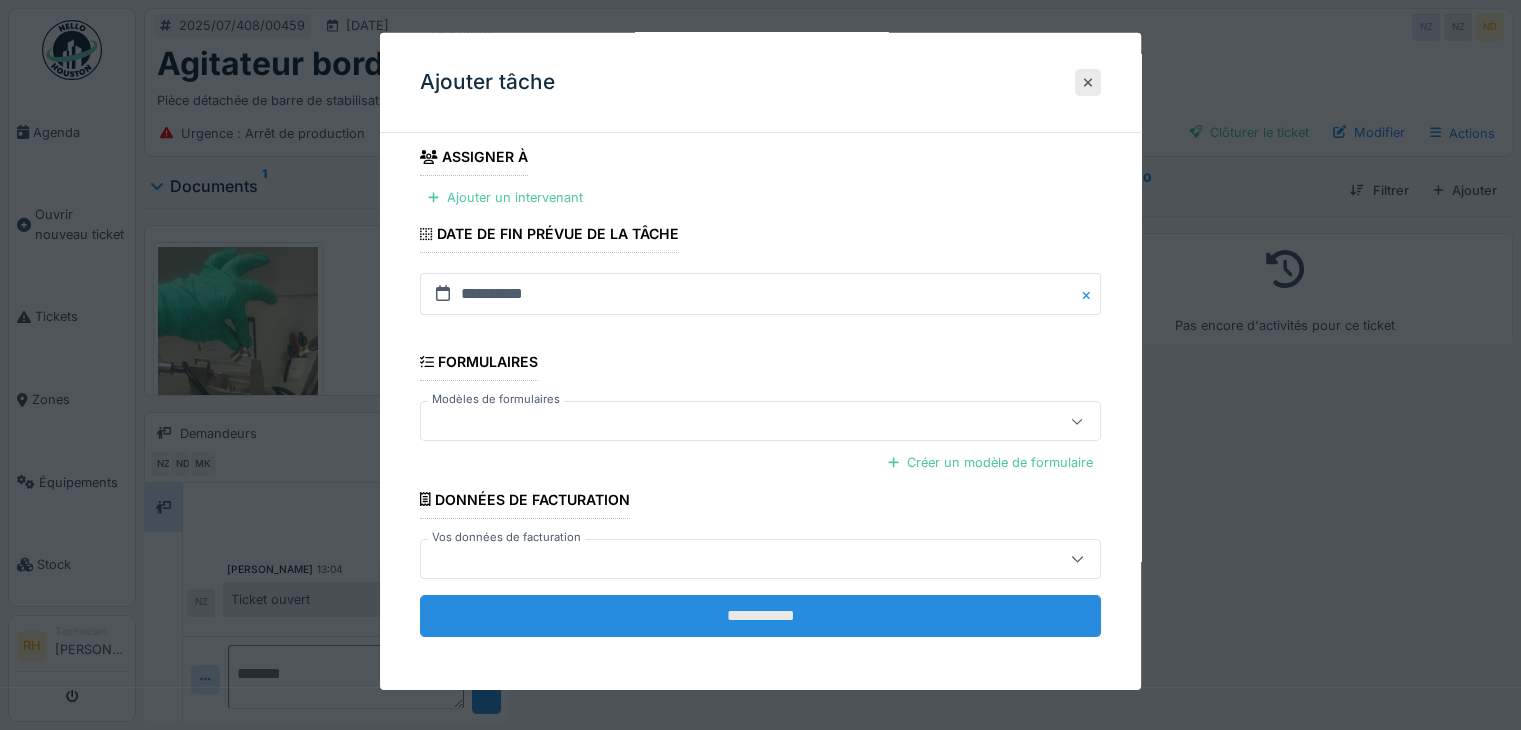 click on "**********" at bounding box center (760, 616) 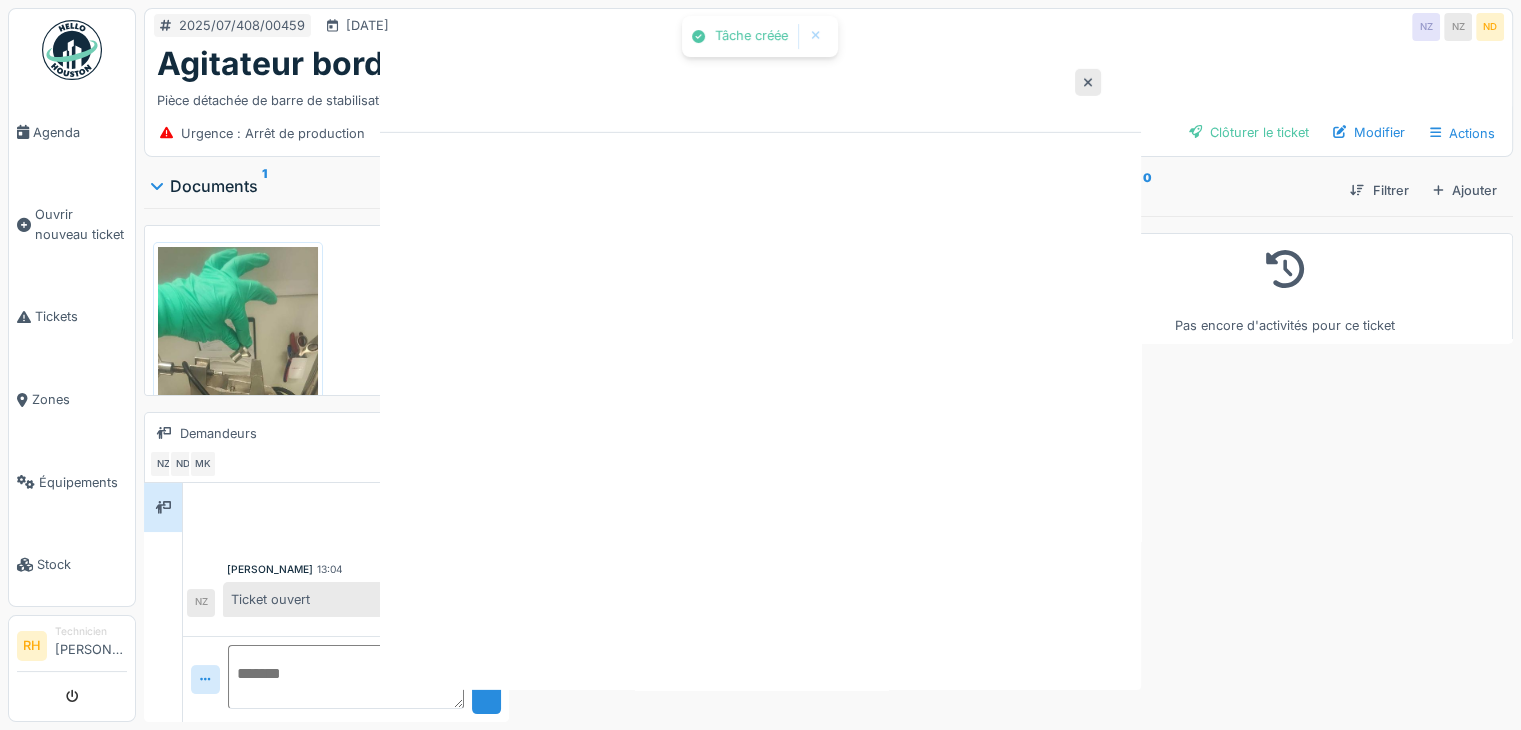 scroll, scrollTop: 0, scrollLeft: 0, axis: both 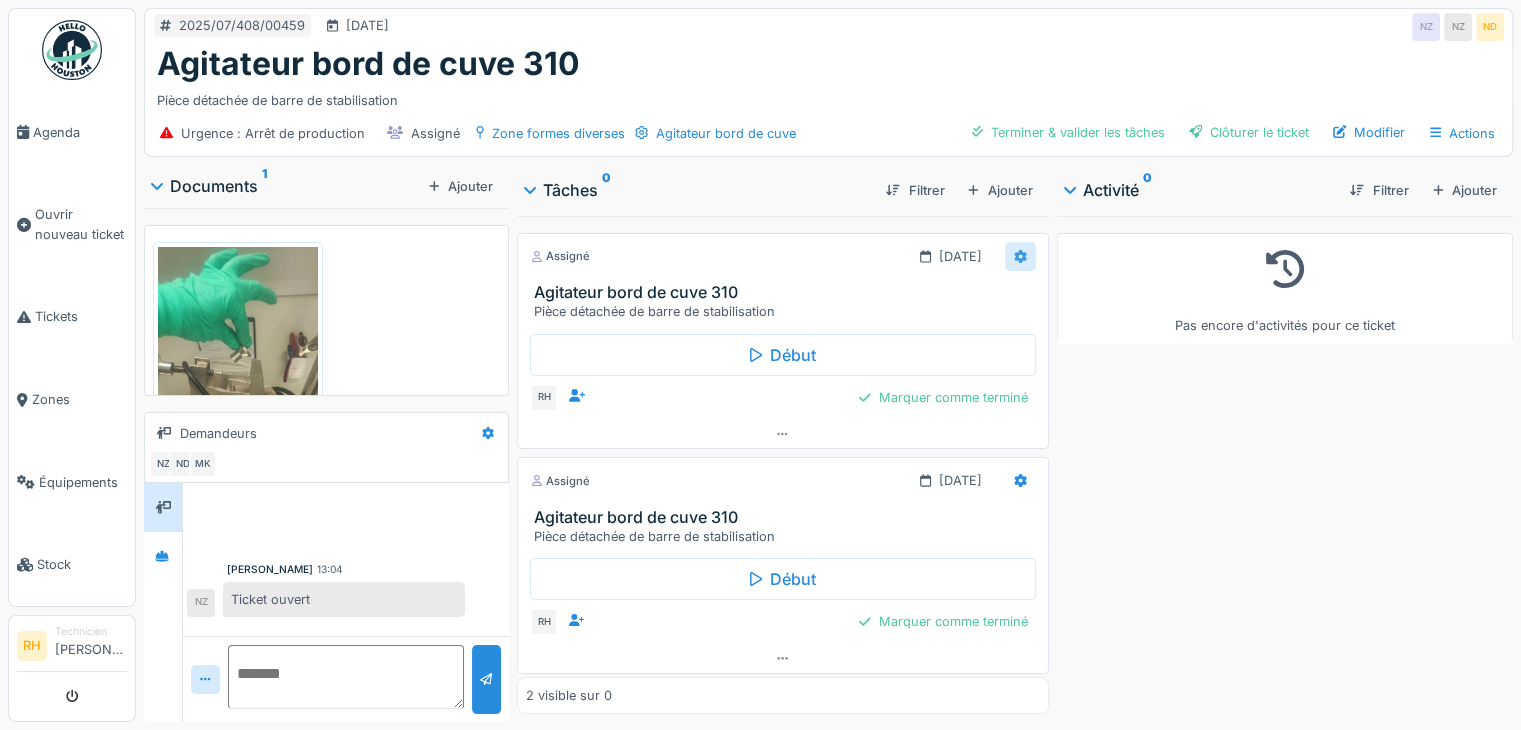 click 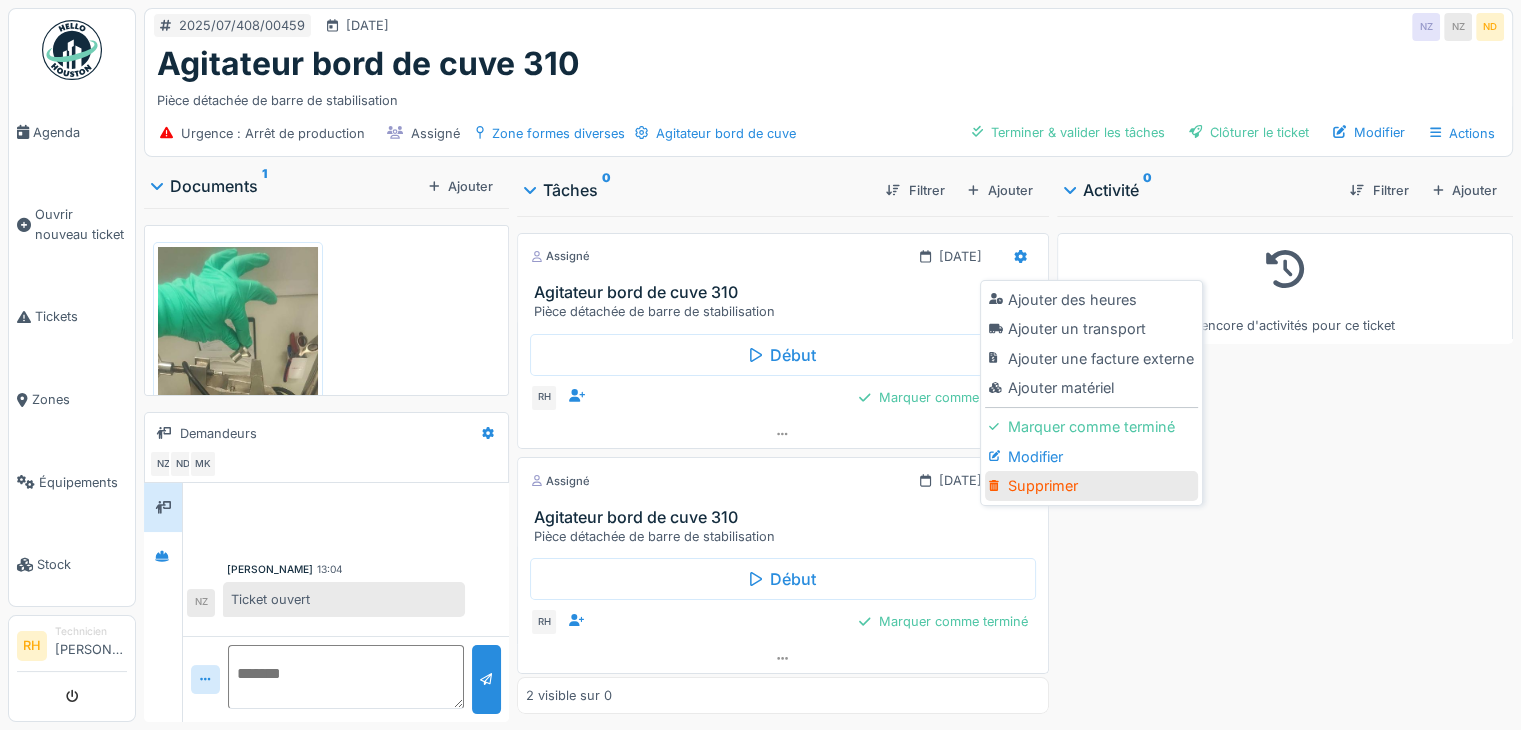 click on "Supprimer" at bounding box center [1091, 486] 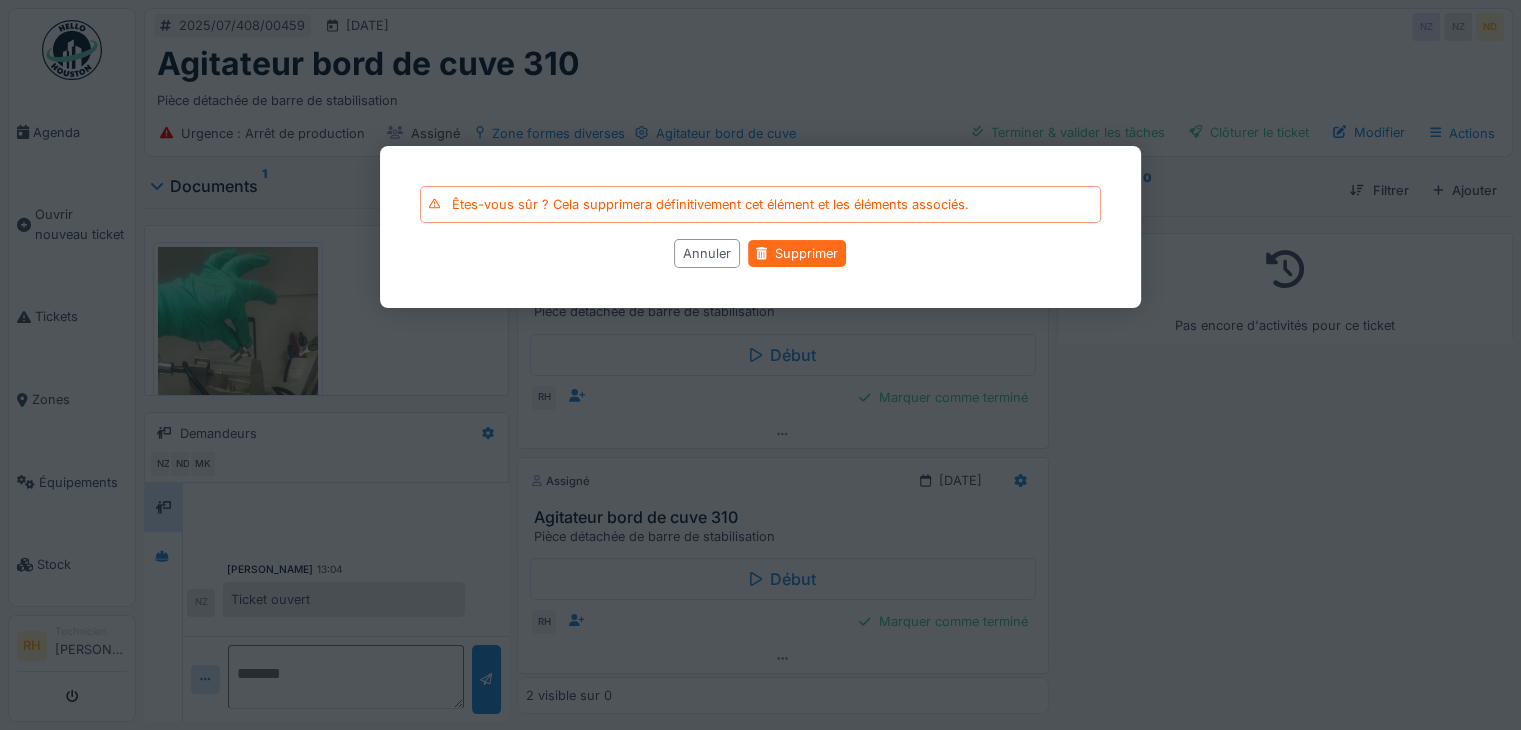 click on "Supprimer" at bounding box center (797, 253) 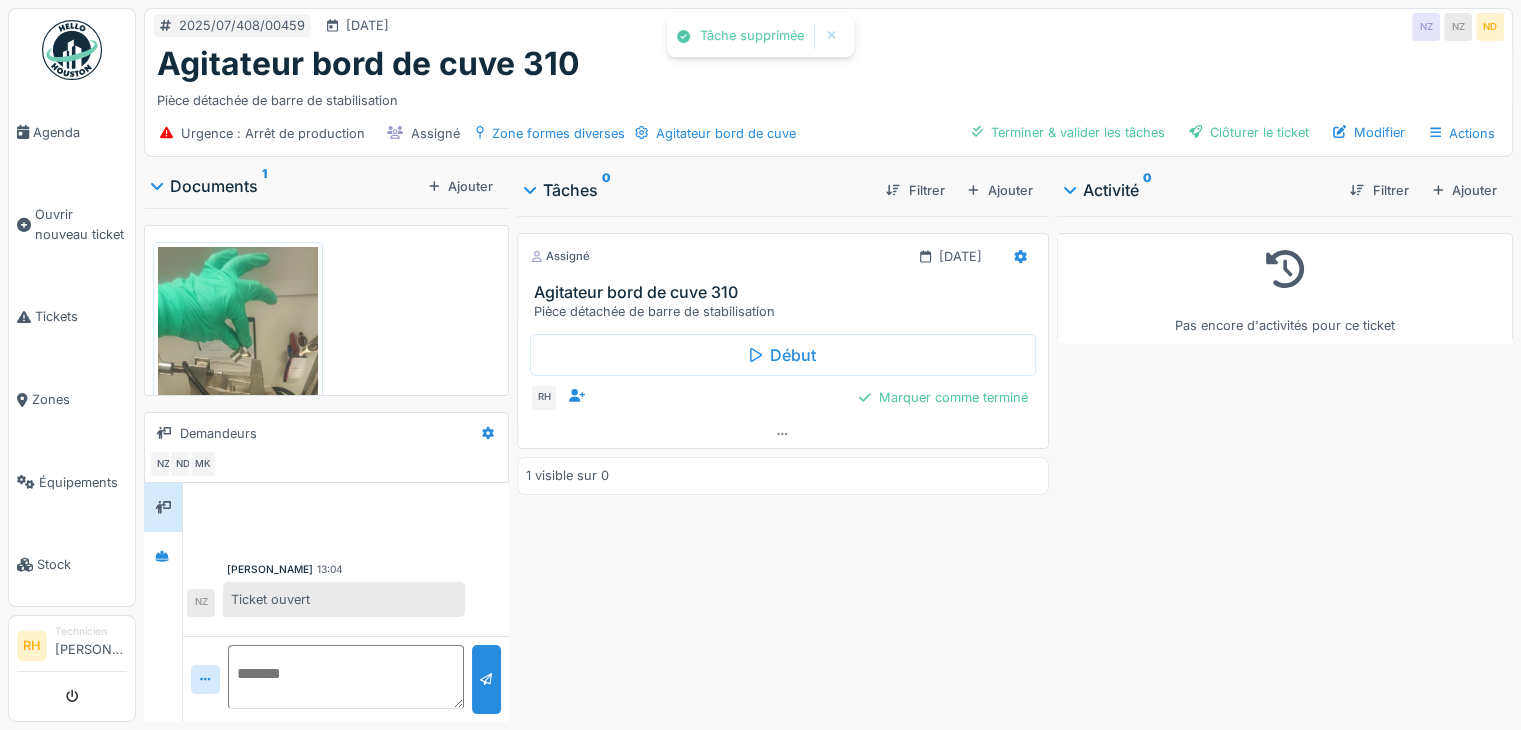 click on "Pas encore d'activités pour ce ticket" at bounding box center (1285, 465) 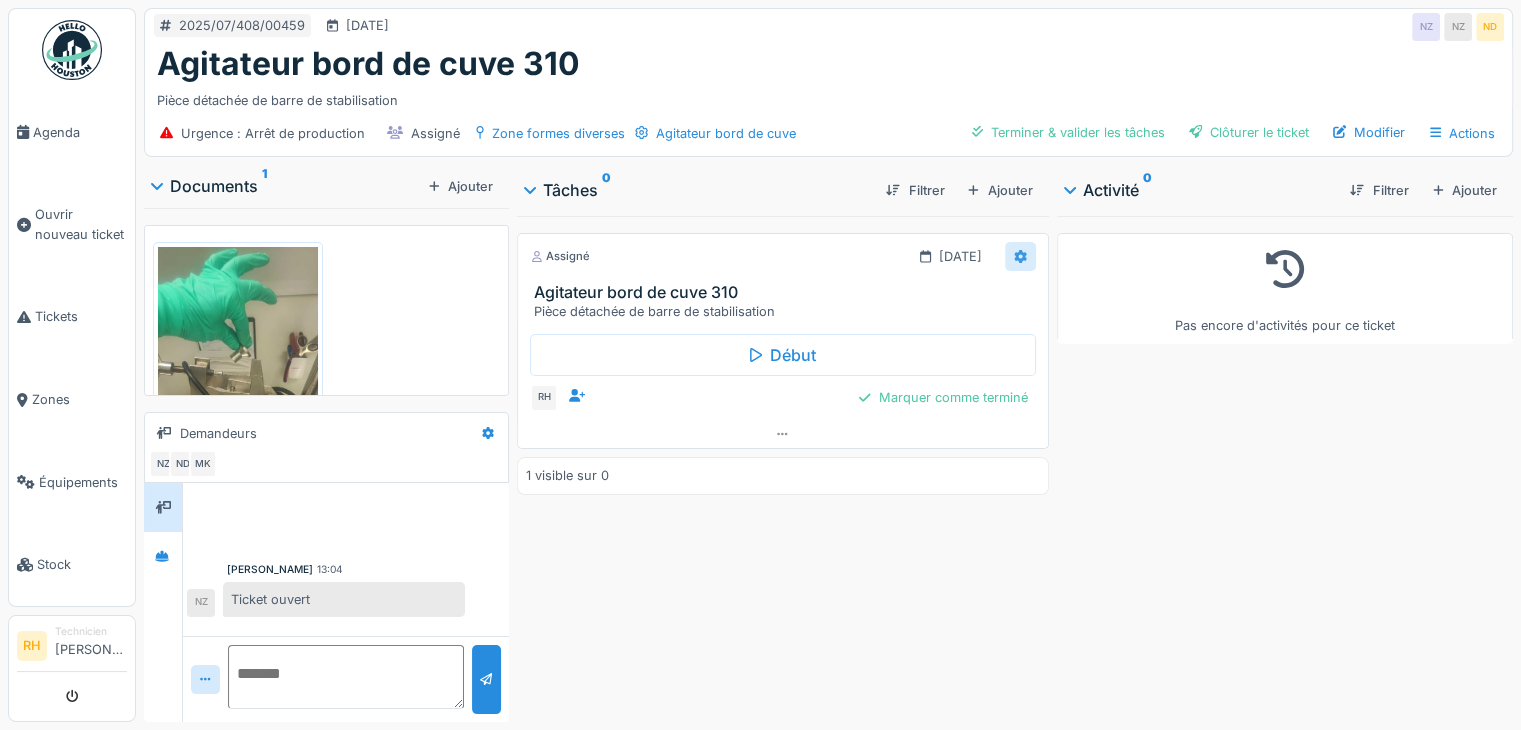 click at bounding box center (1020, 256) 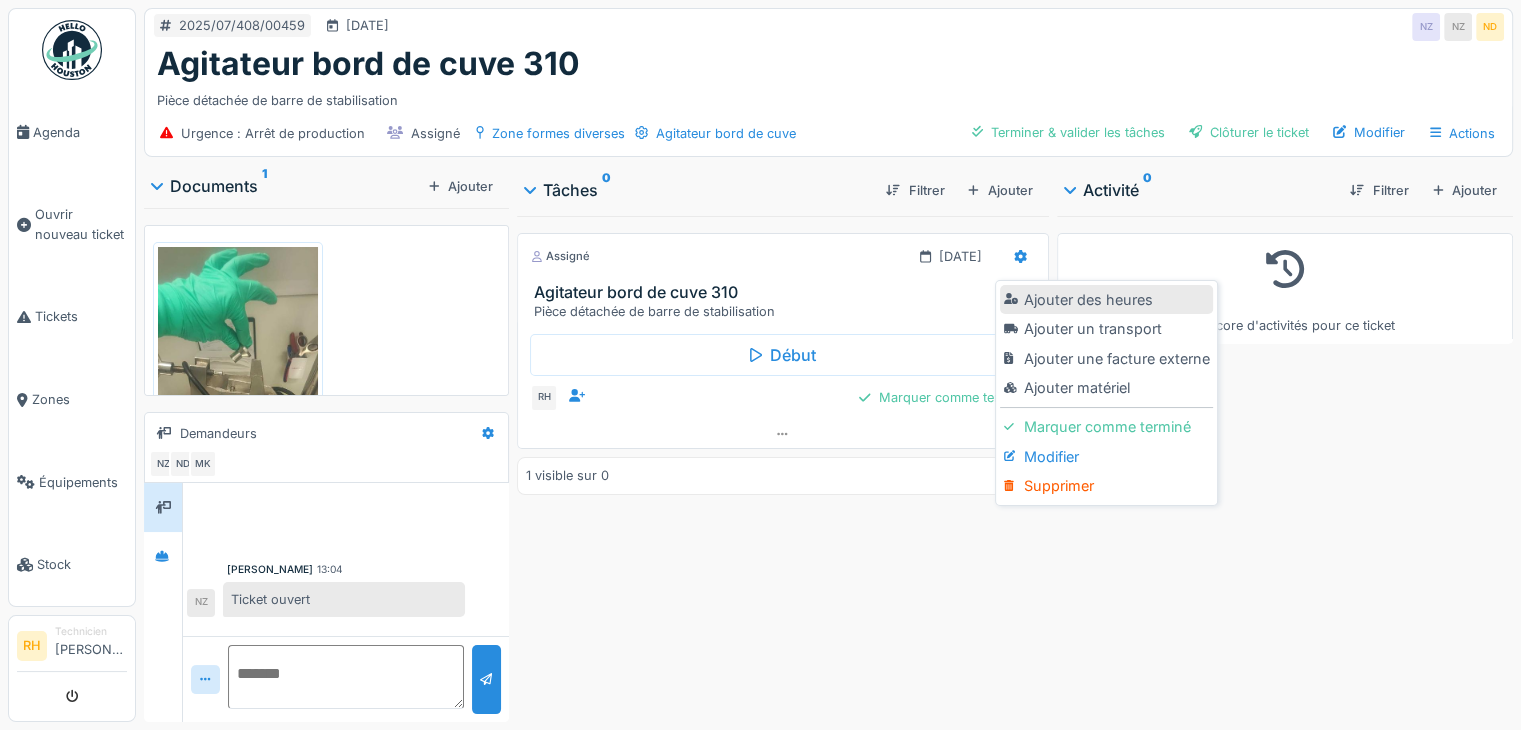 click on "Ajouter des heures" at bounding box center [1106, 300] 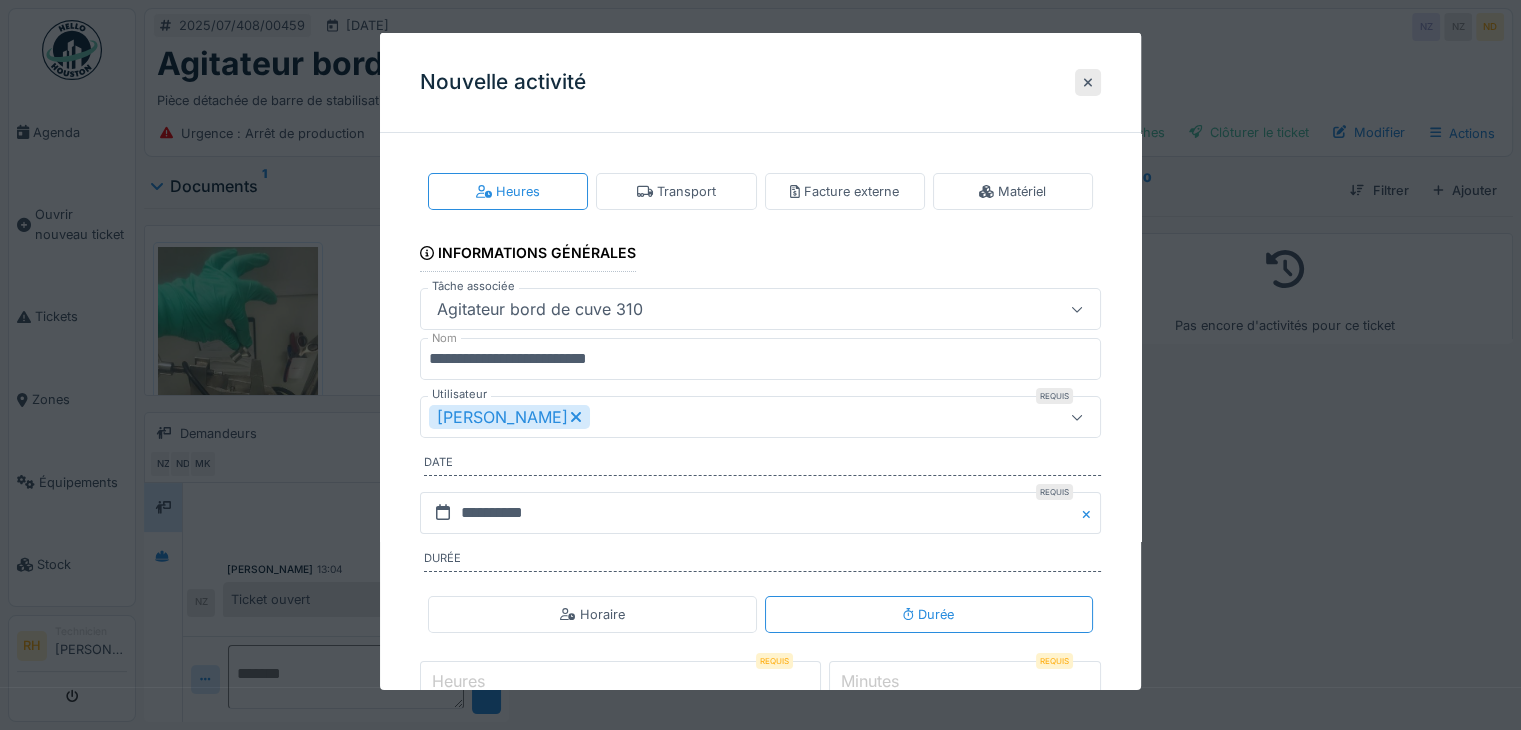 scroll, scrollTop: 127, scrollLeft: 0, axis: vertical 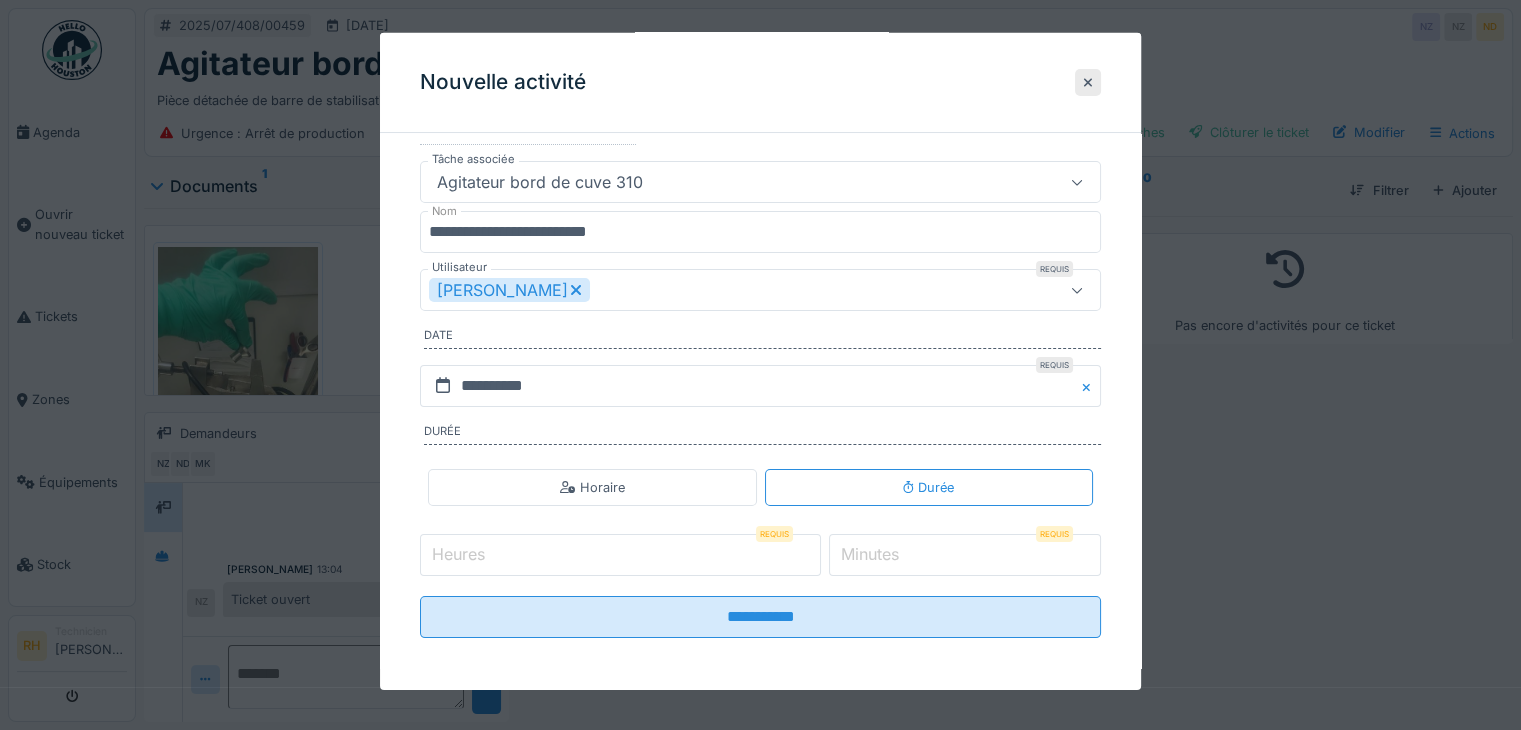 click on "[PERSON_NAME]" at bounding box center (726, 290) 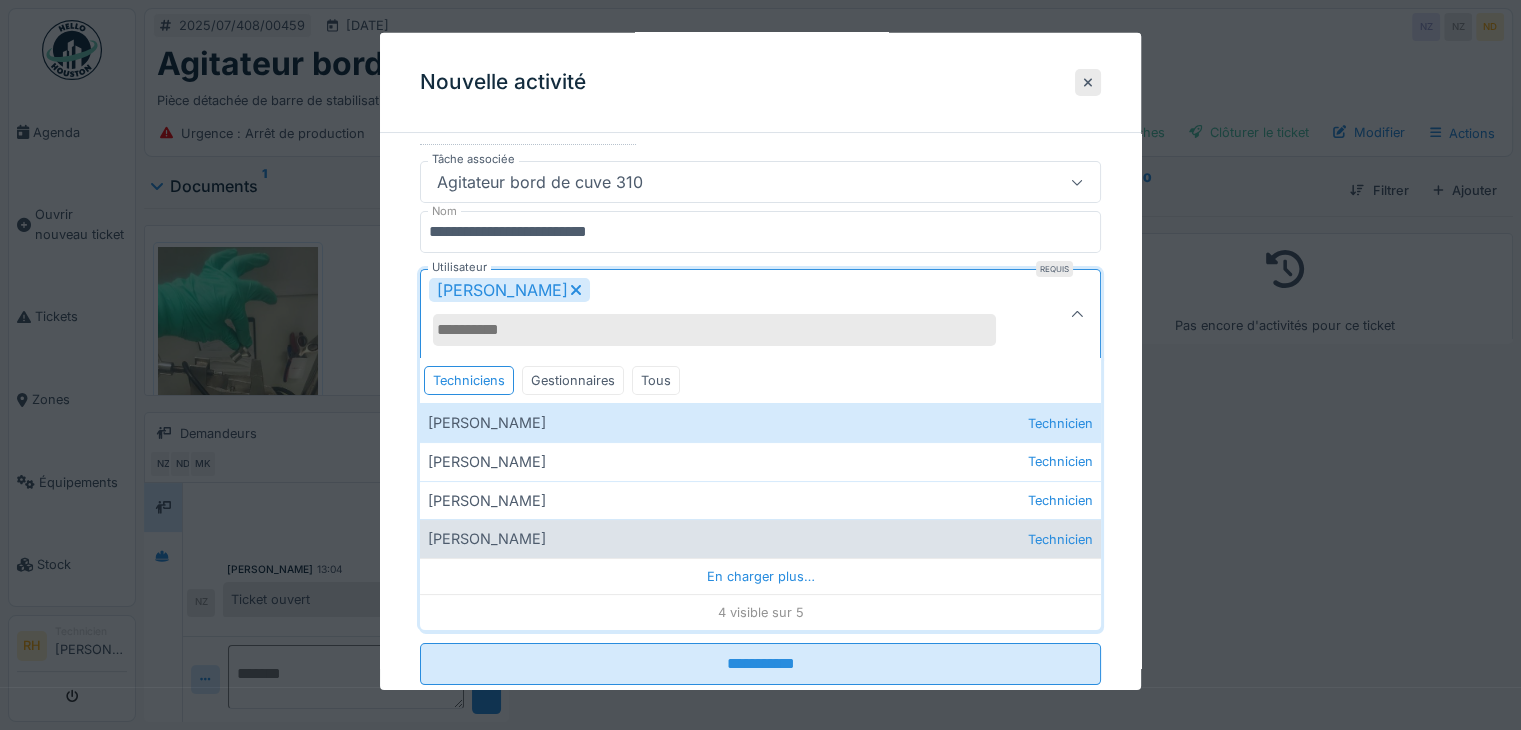 click on "[PERSON_NAME]   Technicien" at bounding box center (760, 538) 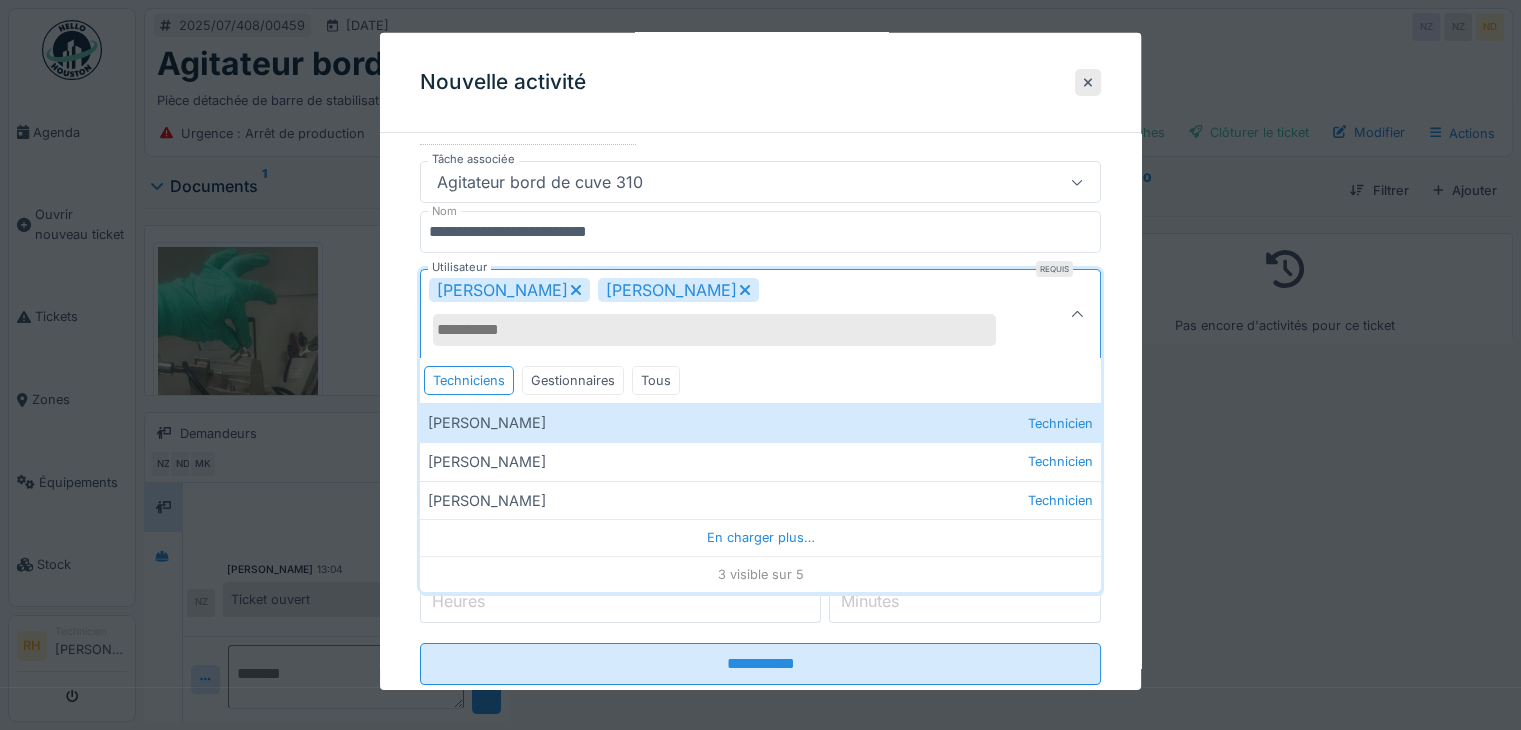 click on "**********" at bounding box center (760, 381) 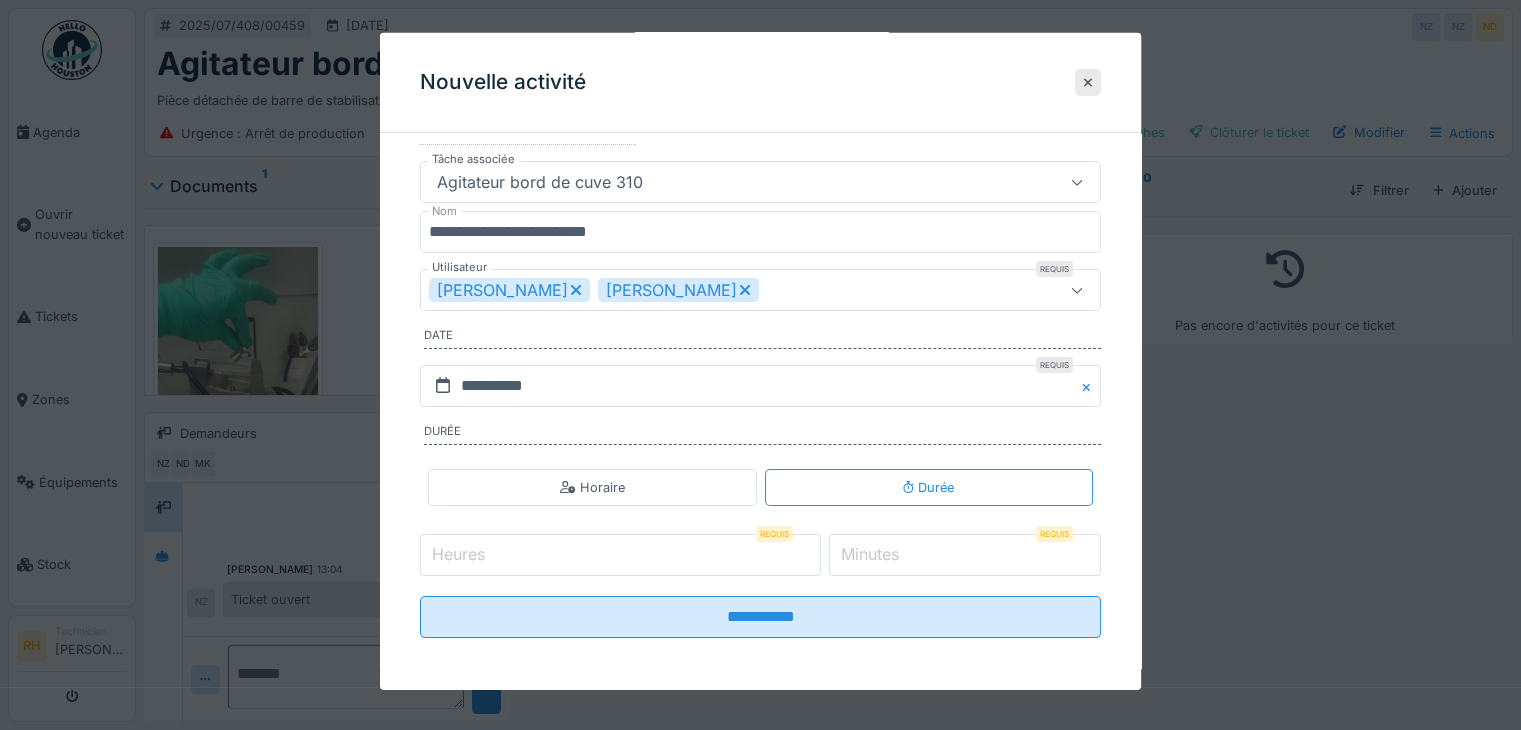 click on "Minutes" at bounding box center [870, 554] 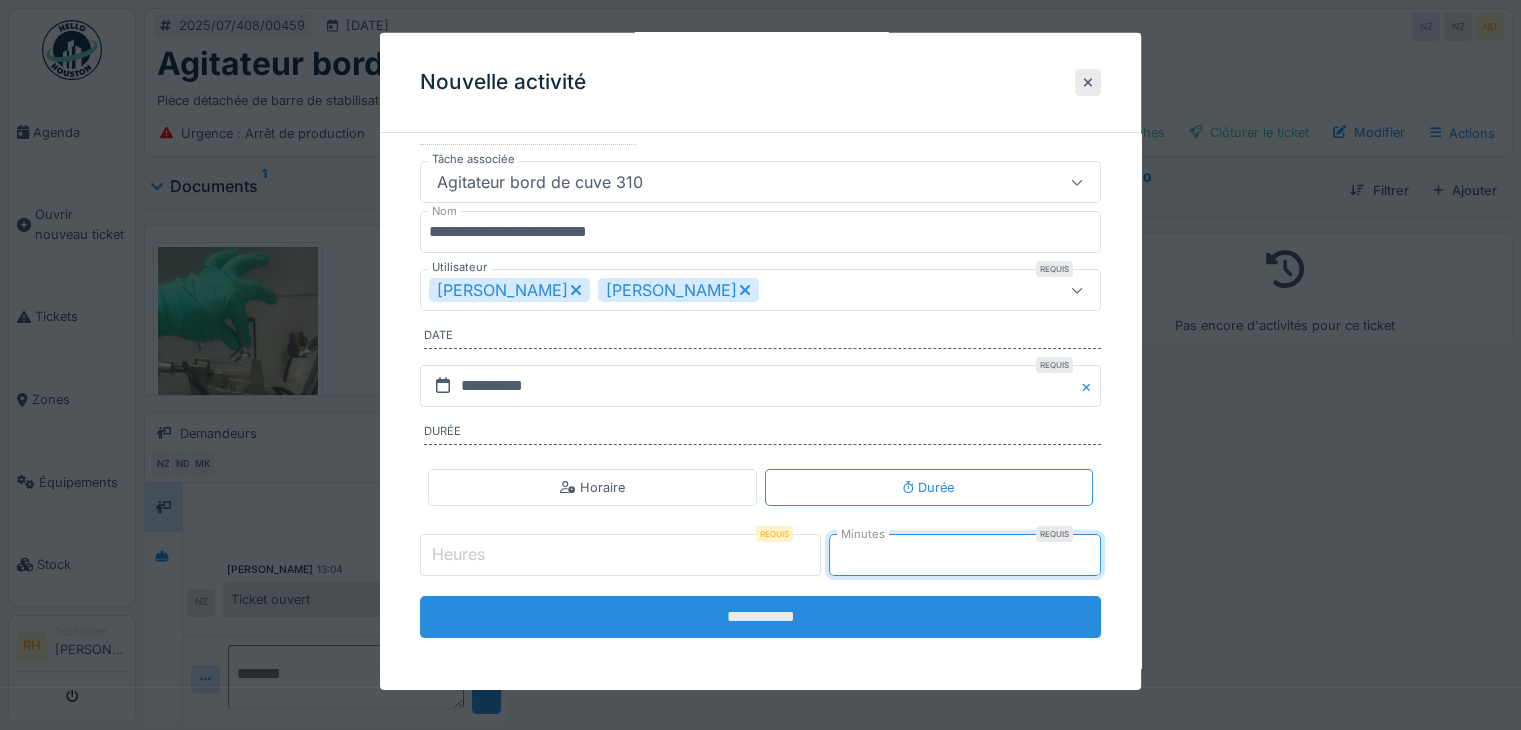 type on "**" 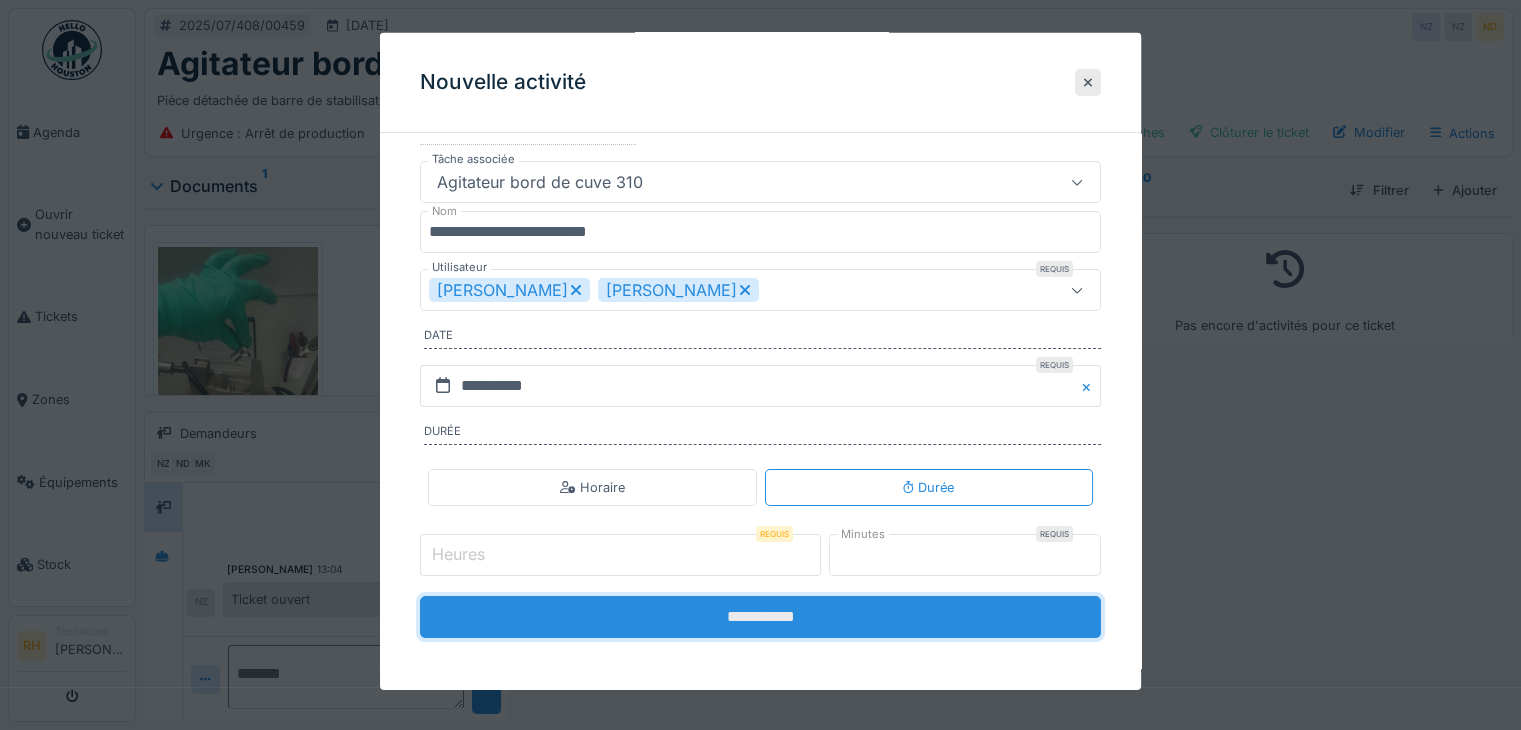 click on "**********" at bounding box center (760, 617) 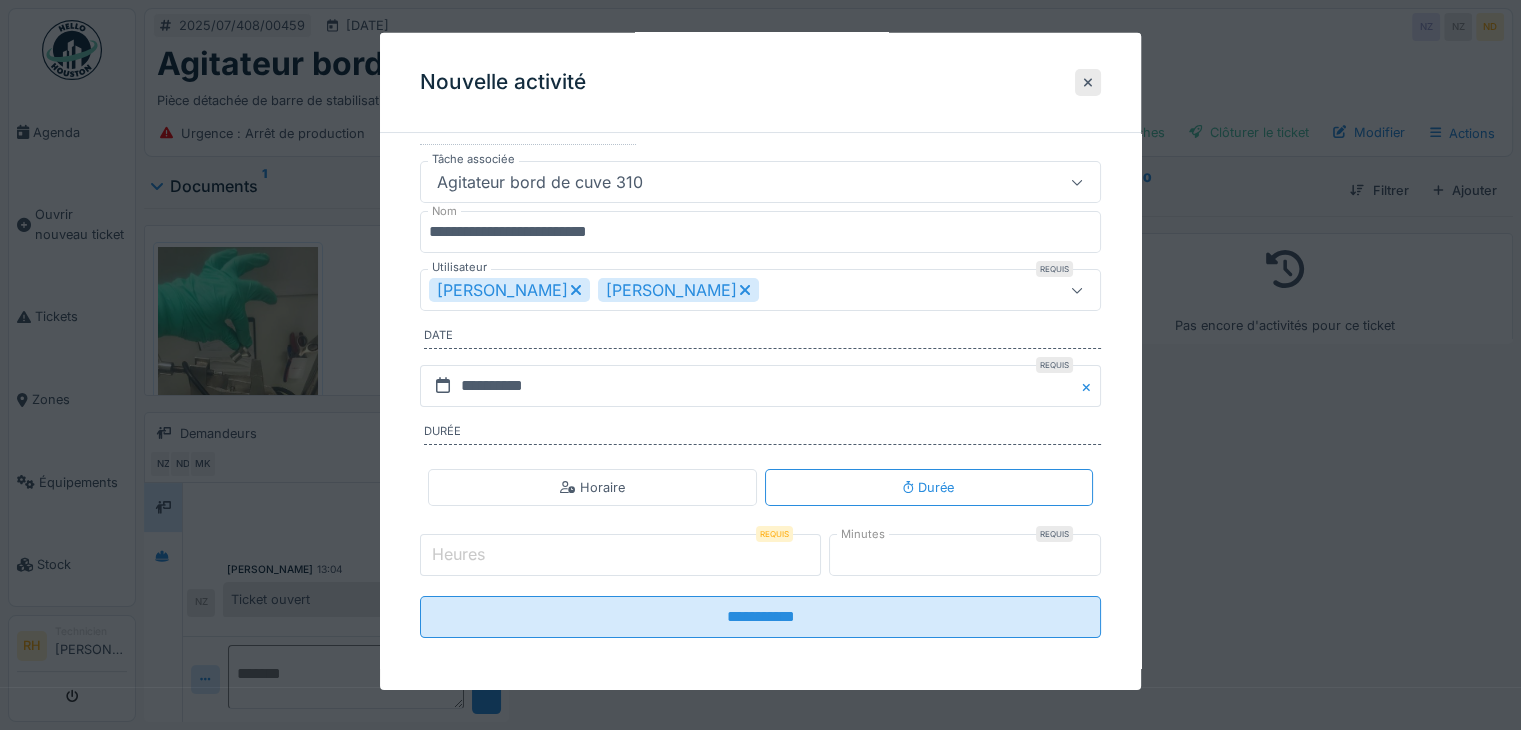 click on "Heures" at bounding box center (620, 555) 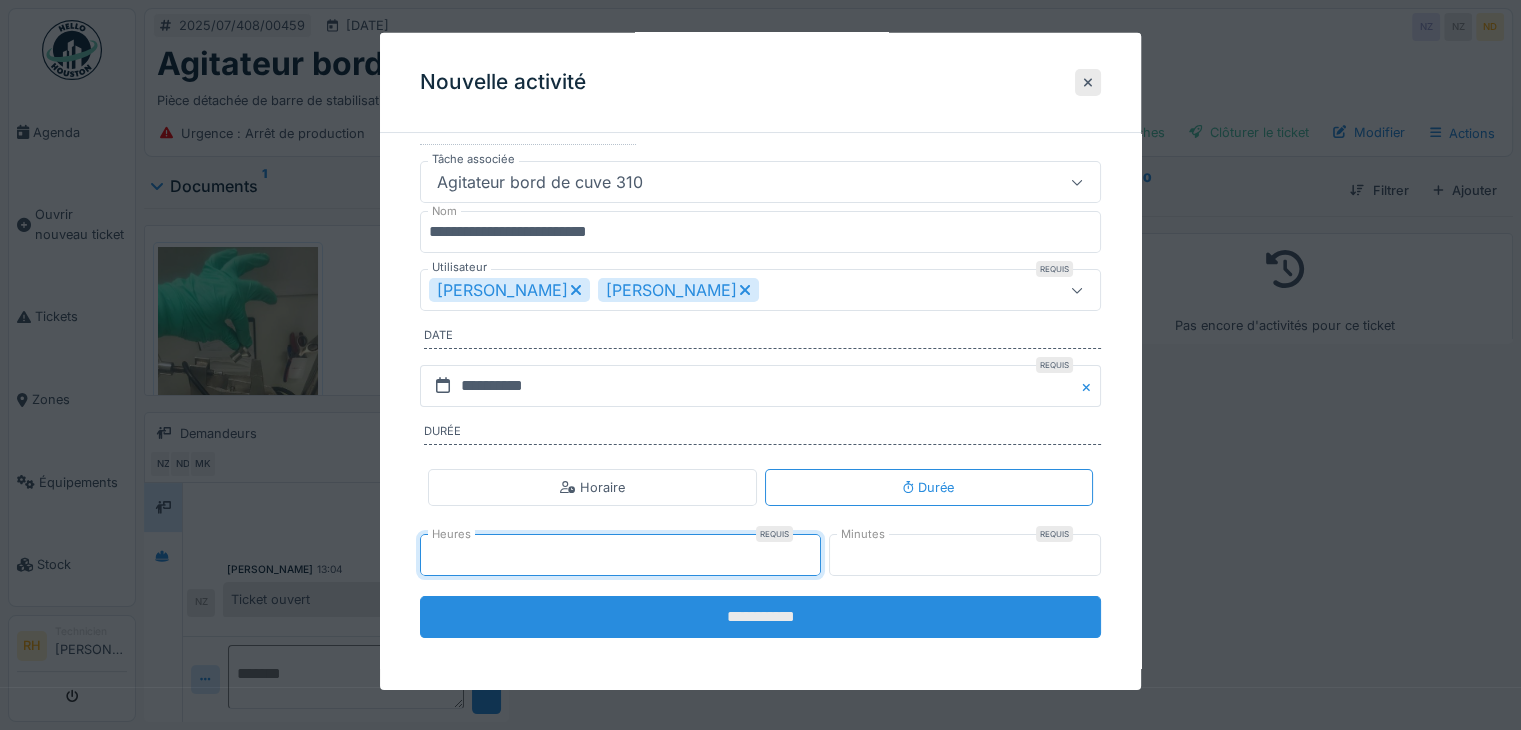 type on "*" 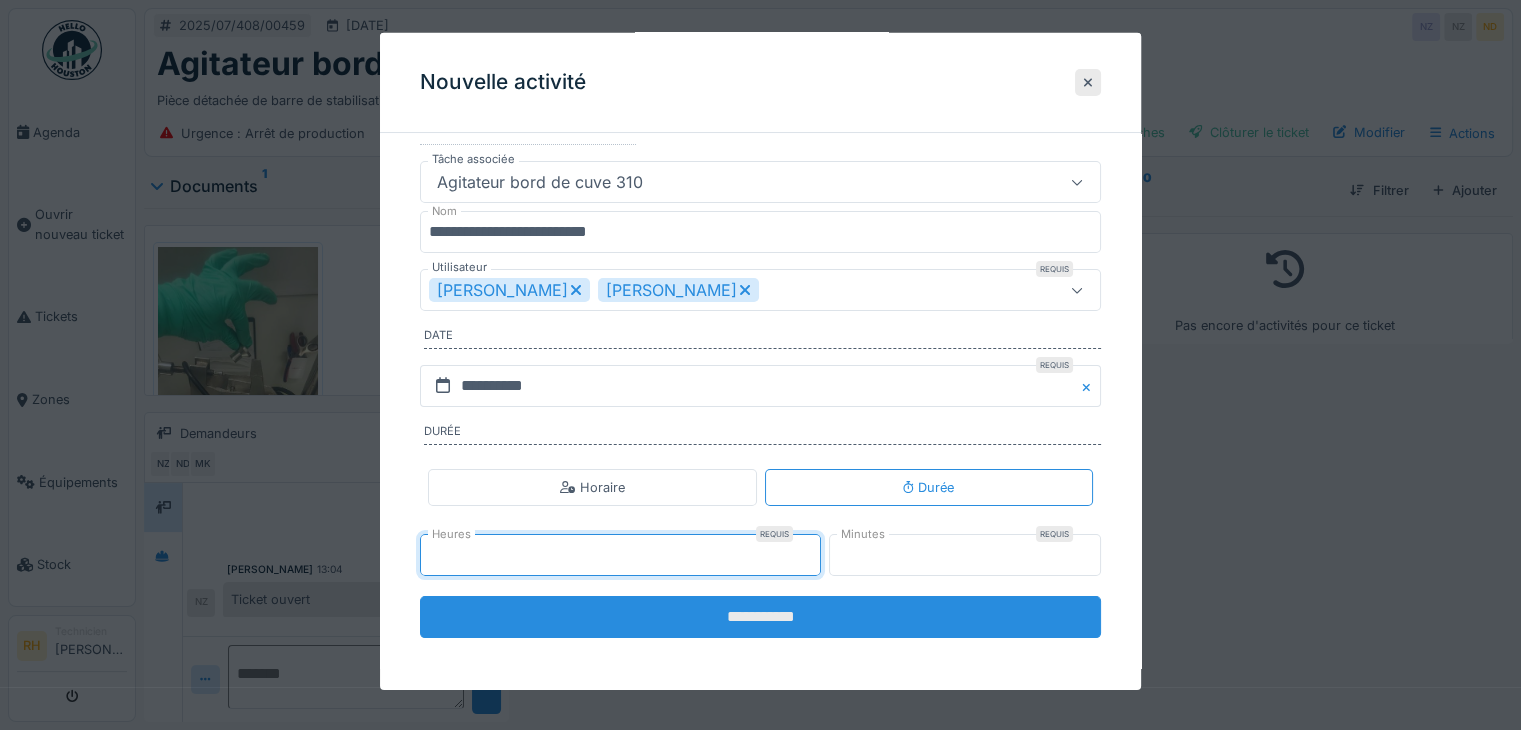 click on "**********" at bounding box center (760, 617) 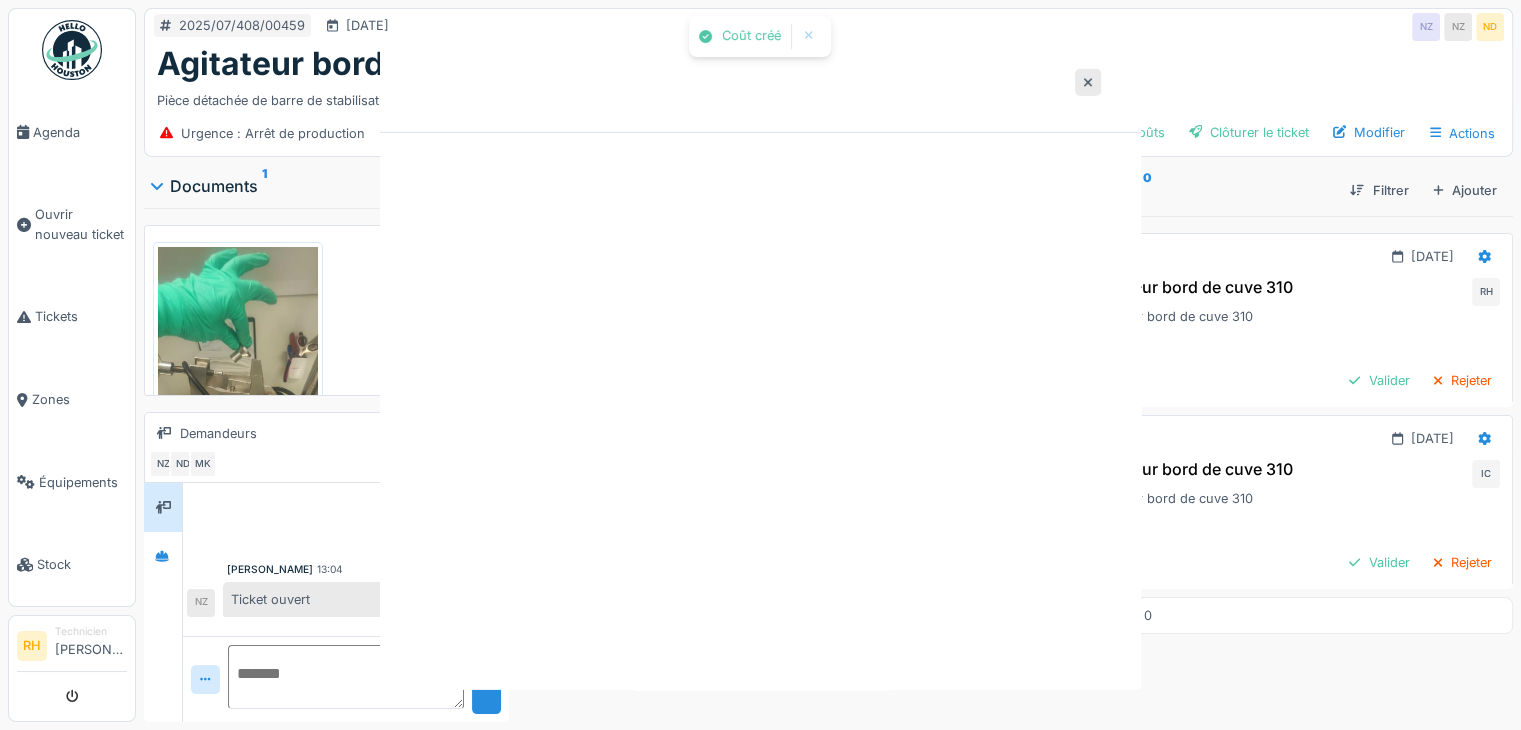 scroll, scrollTop: 0, scrollLeft: 0, axis: both 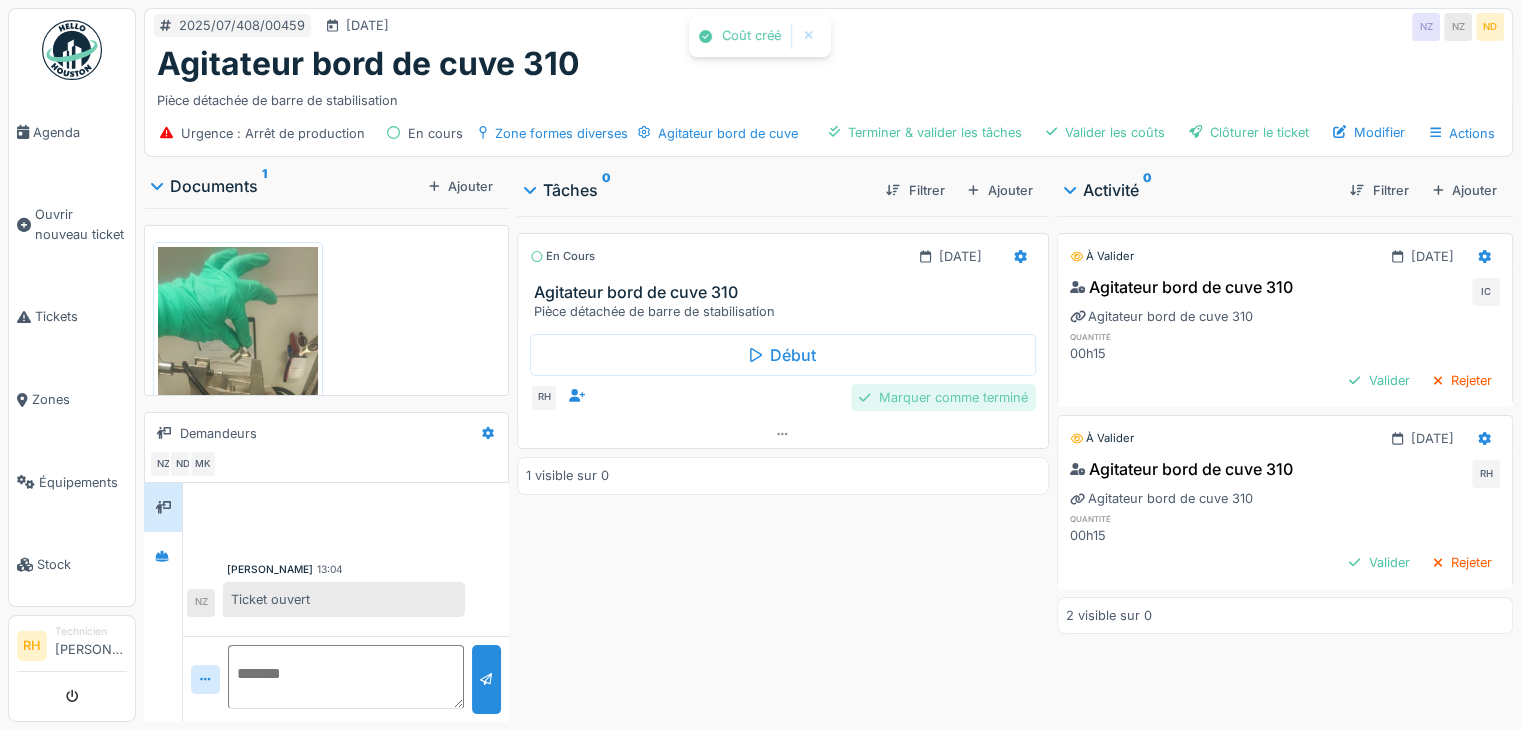 click on "Marquer comme terminé" at bounding box center (943, 397) 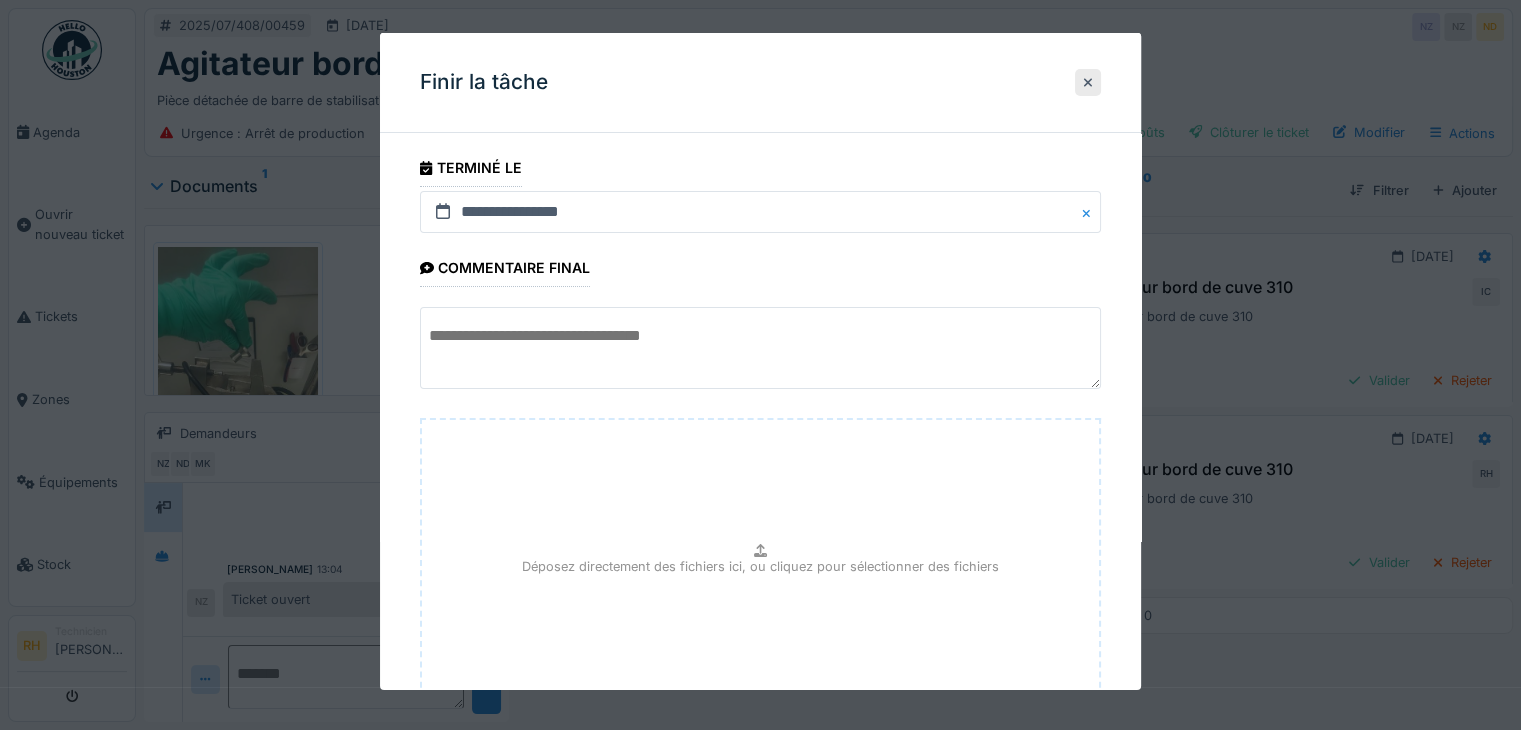 click at bounding box center [760, 348] 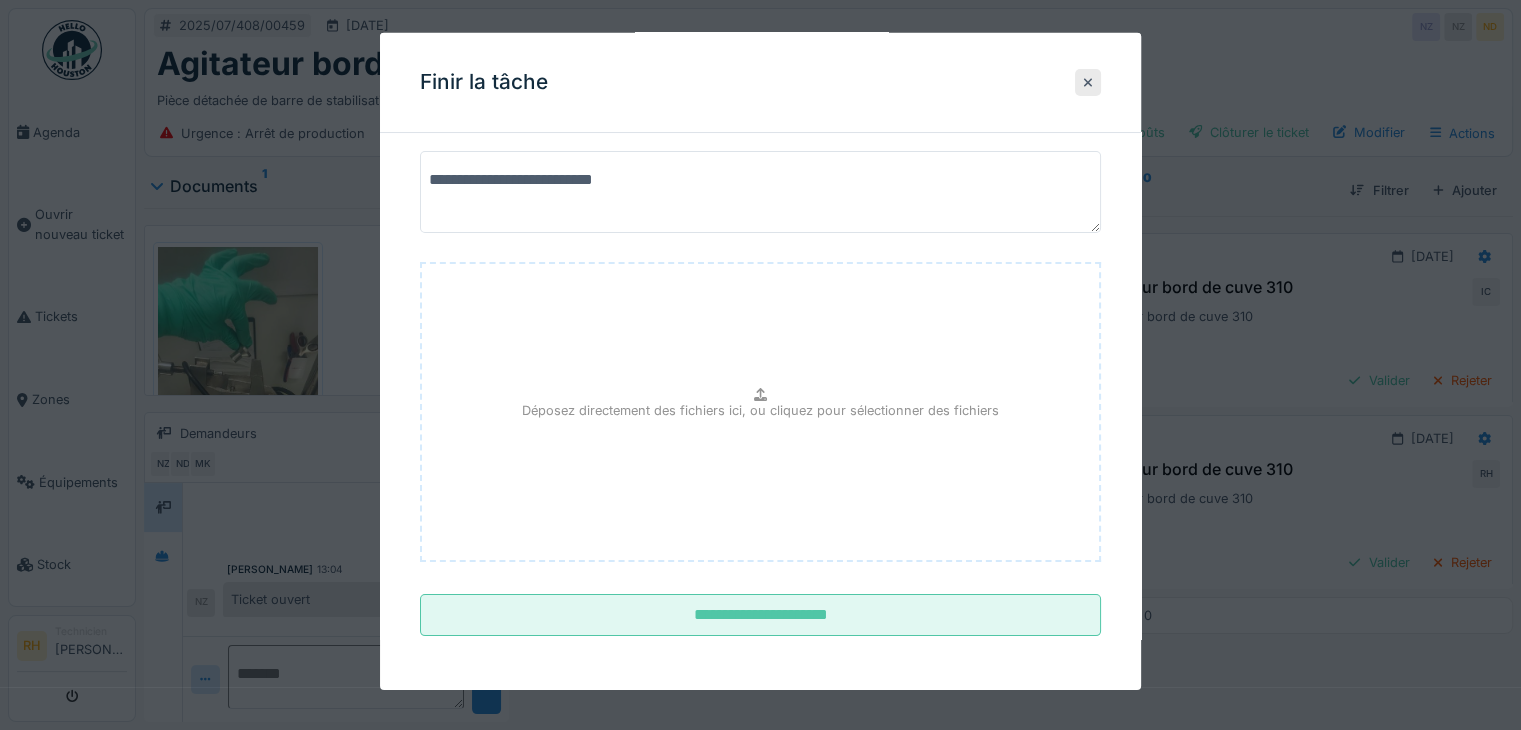 scroll, scrollTop: 156, scrollLeft: 0, axis: vertical 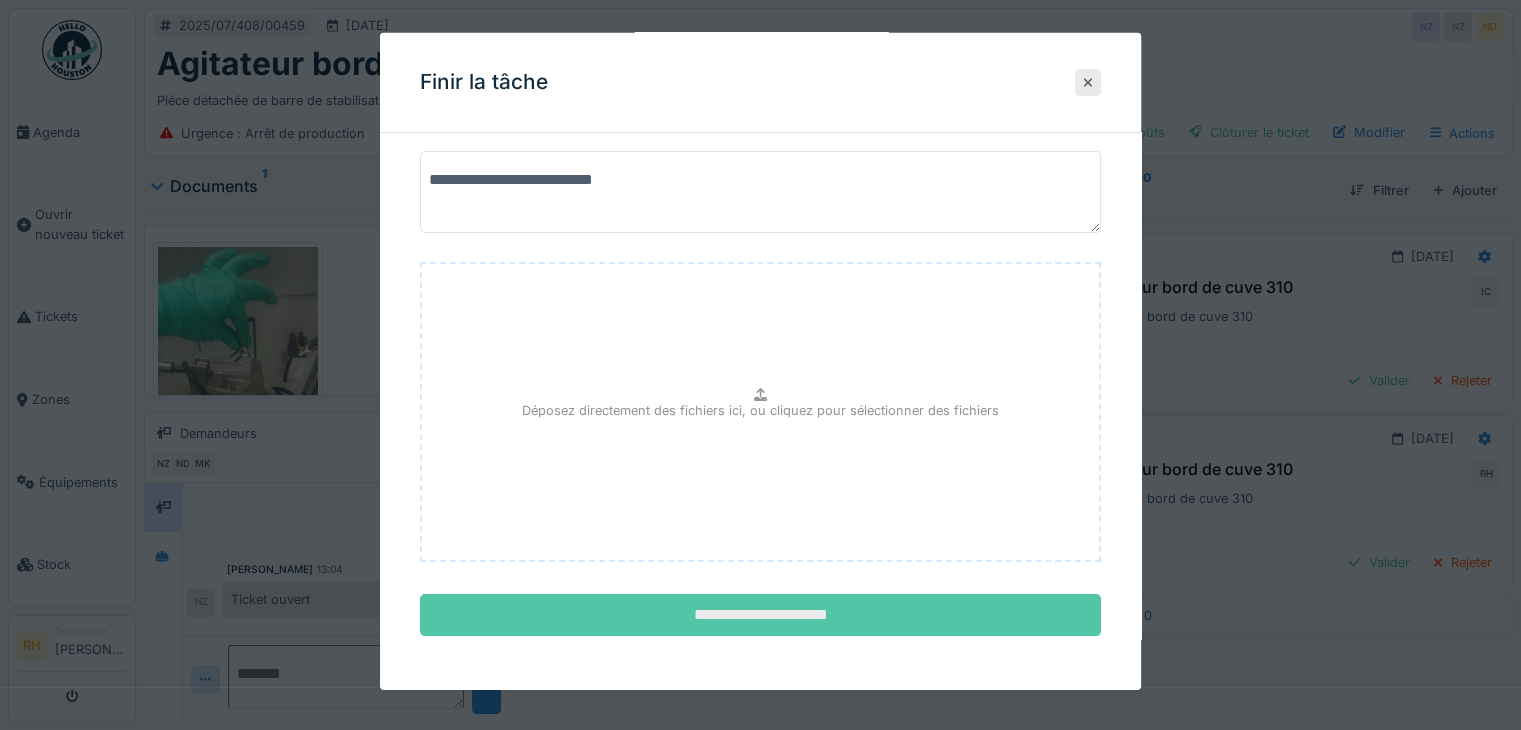 type on "**********" 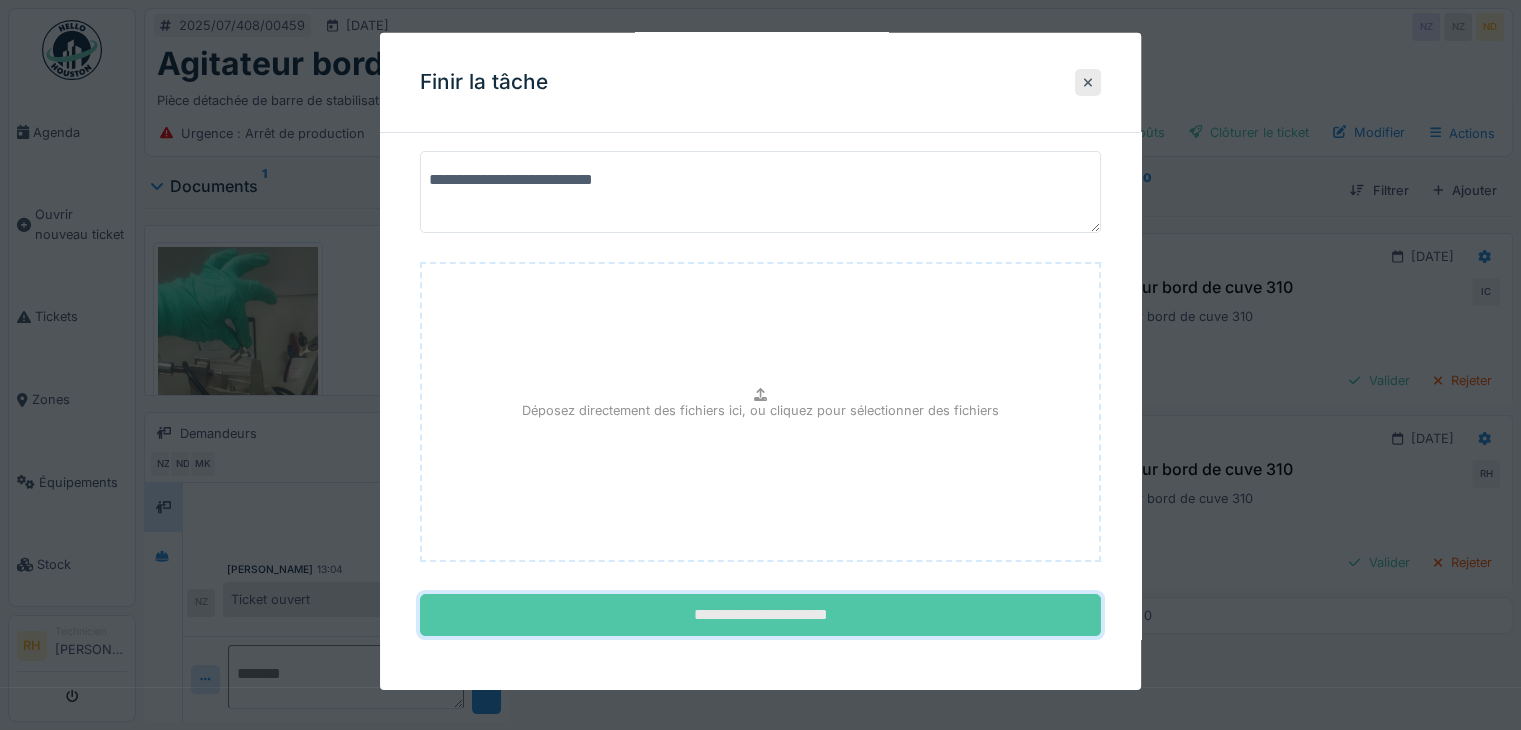 click on "**********" at bounding box center (760, 615) 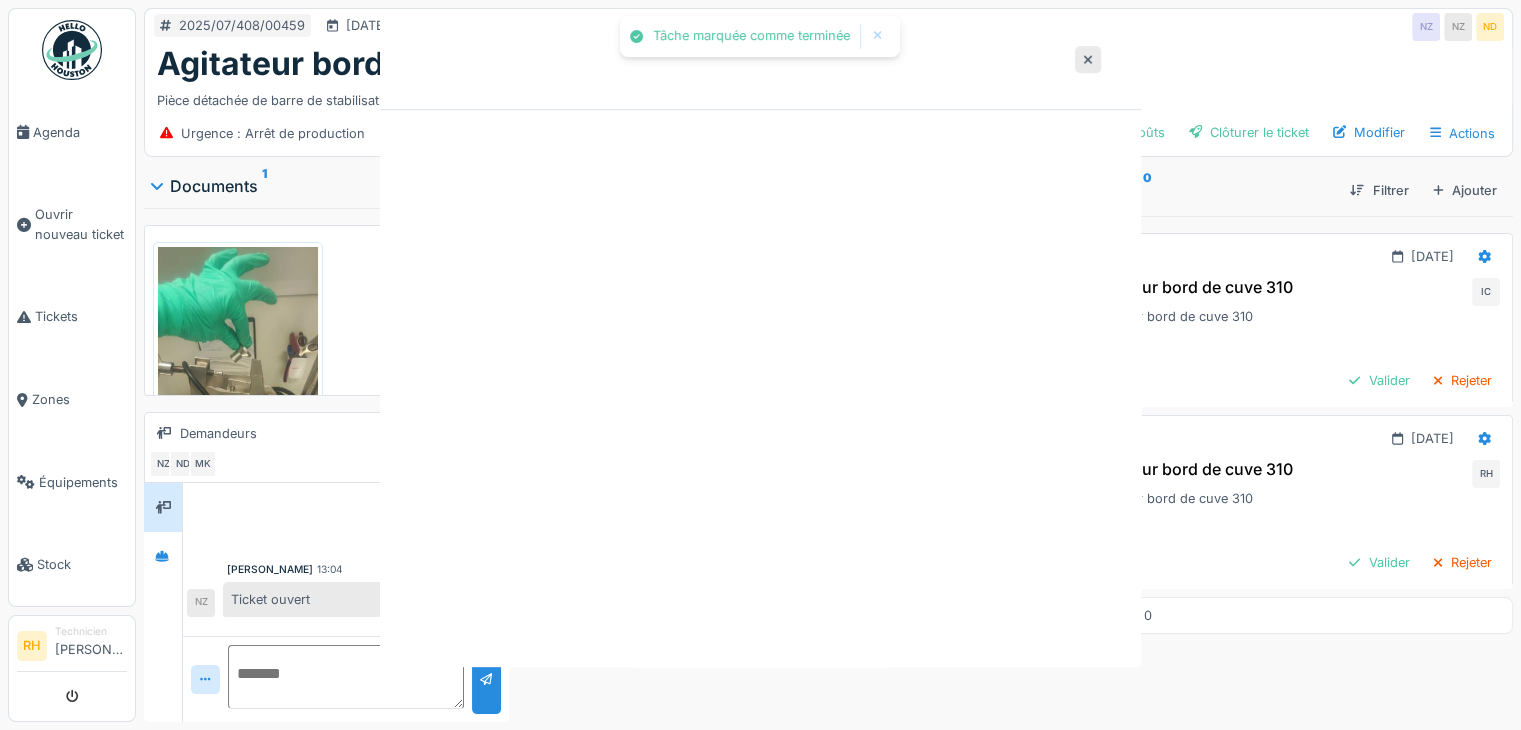 scroll, scrollTop: 0, scrollLeft: 0, axis: both 